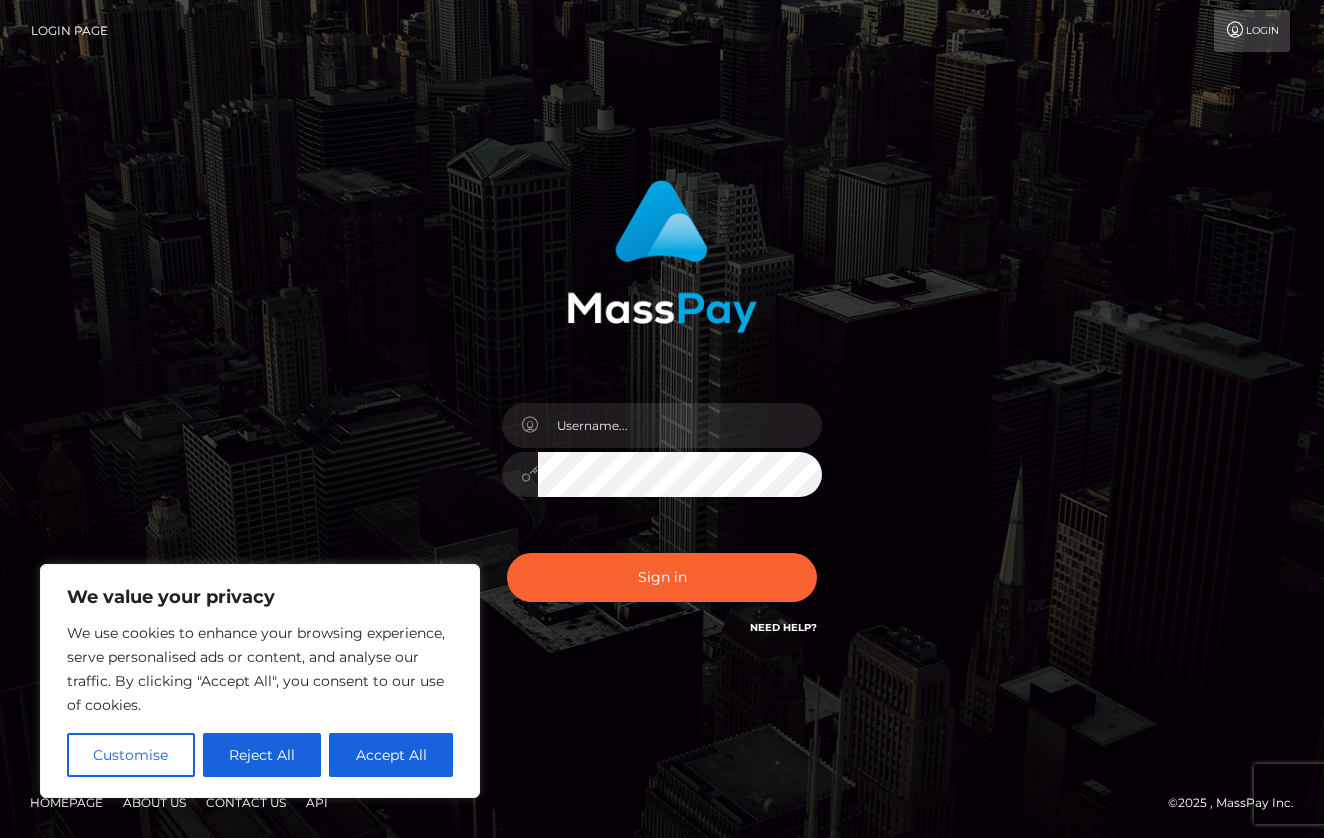 scroll, scrollTop: 0, scrollLeft: 0, axis: both 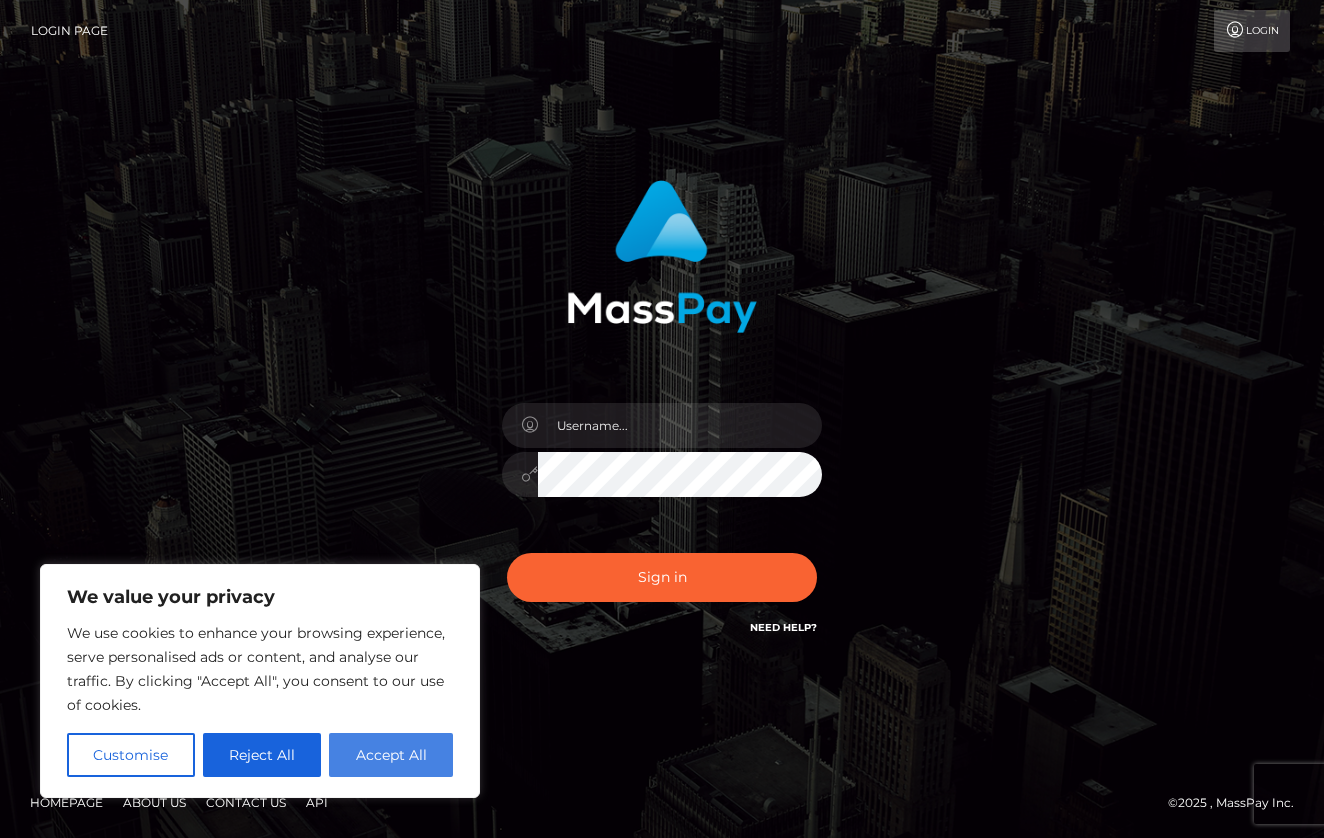 click on "Accept All" at bounding box center [391, 755] 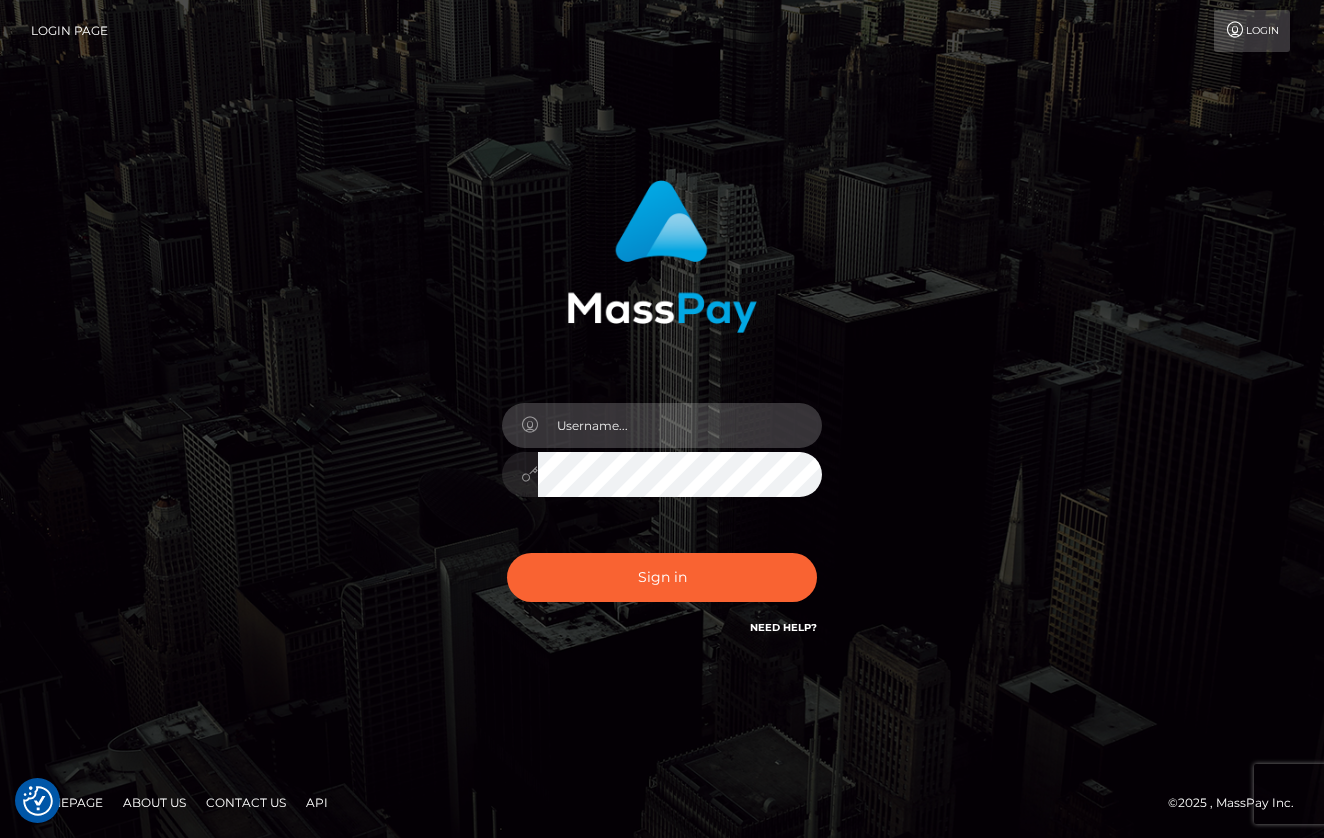 type on "naomiqueen810@gmail.com" 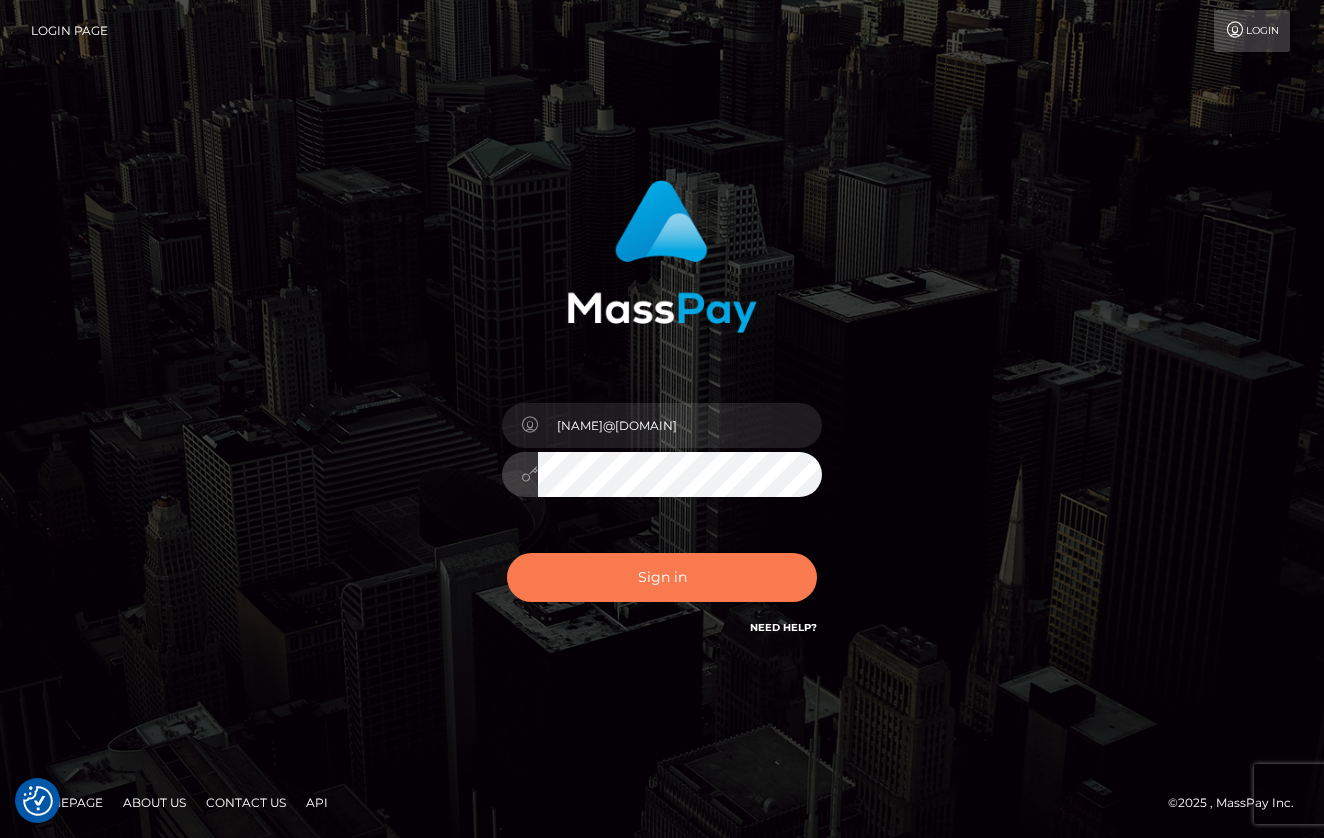 click on "Sign in" at bounding box center (662, 577) 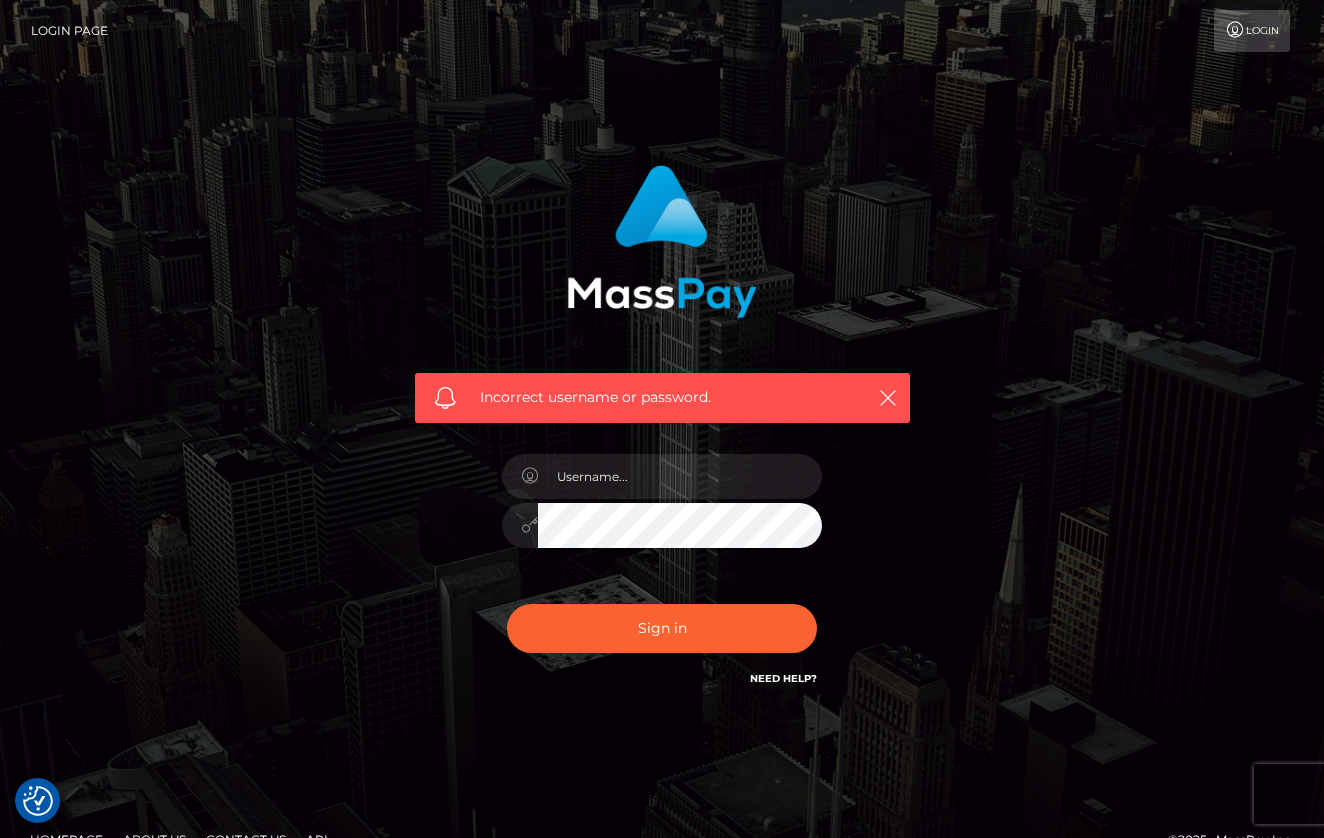 scroll, scrollTop: 0, scrollLeft: 0, axis: both 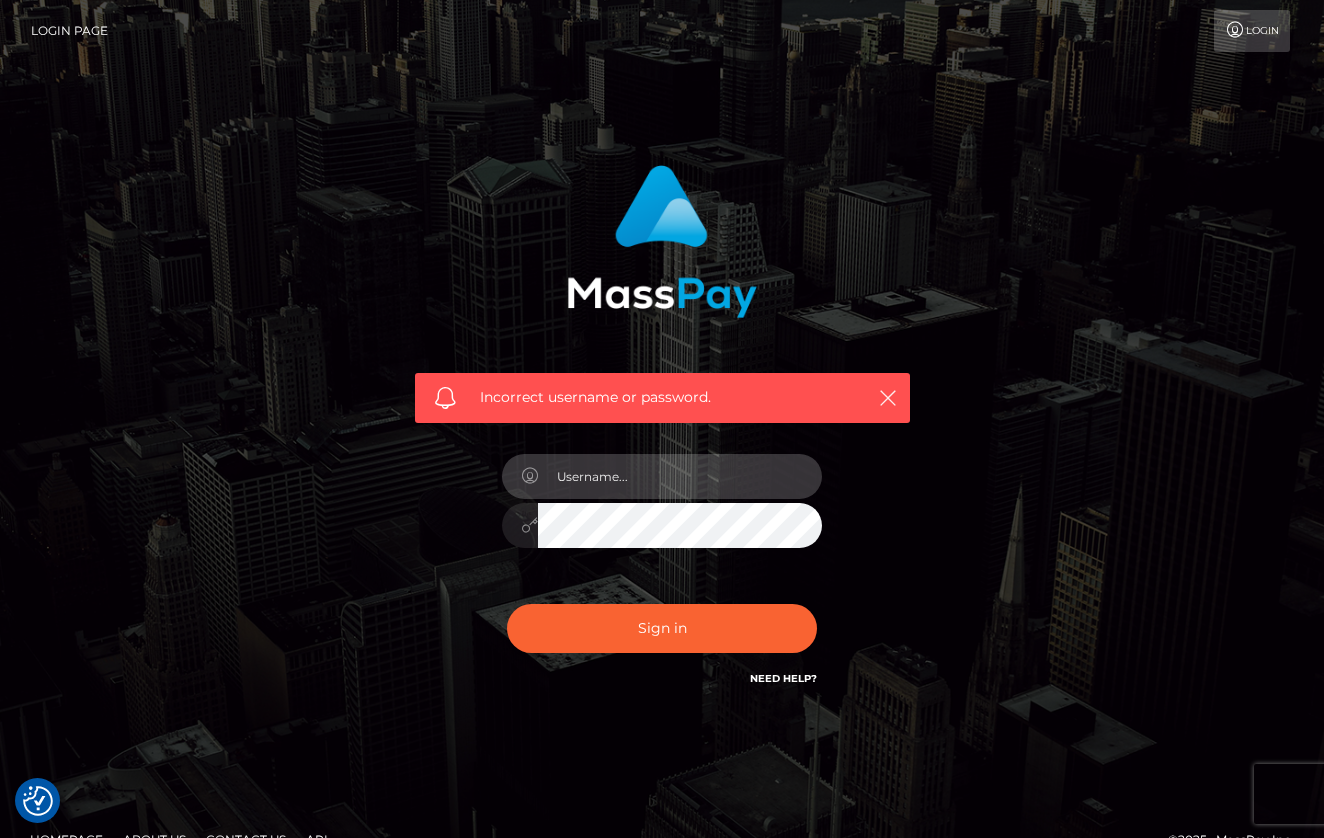 type on "naomiqueen810@[EMAIL]" 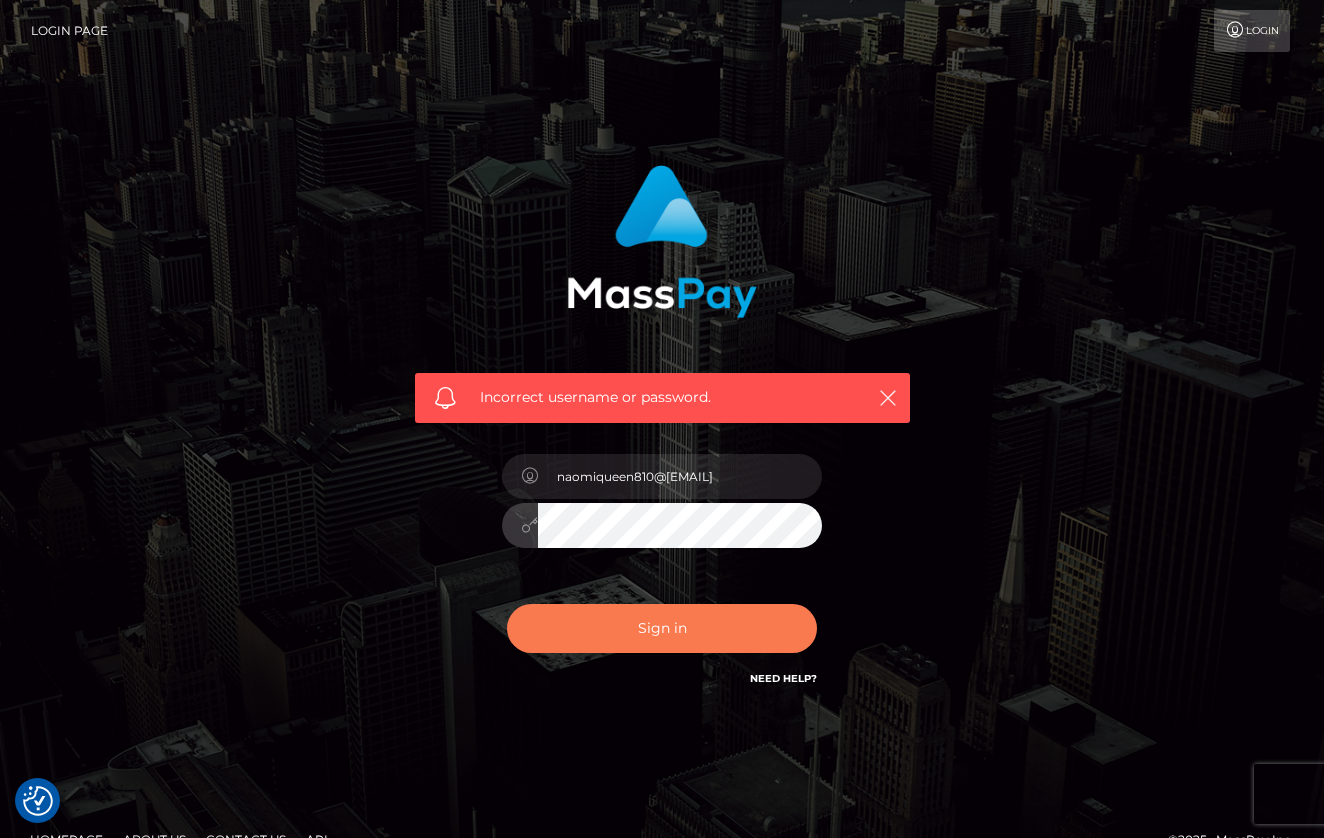 click on "Sign in" at bounding box center [662, 628] 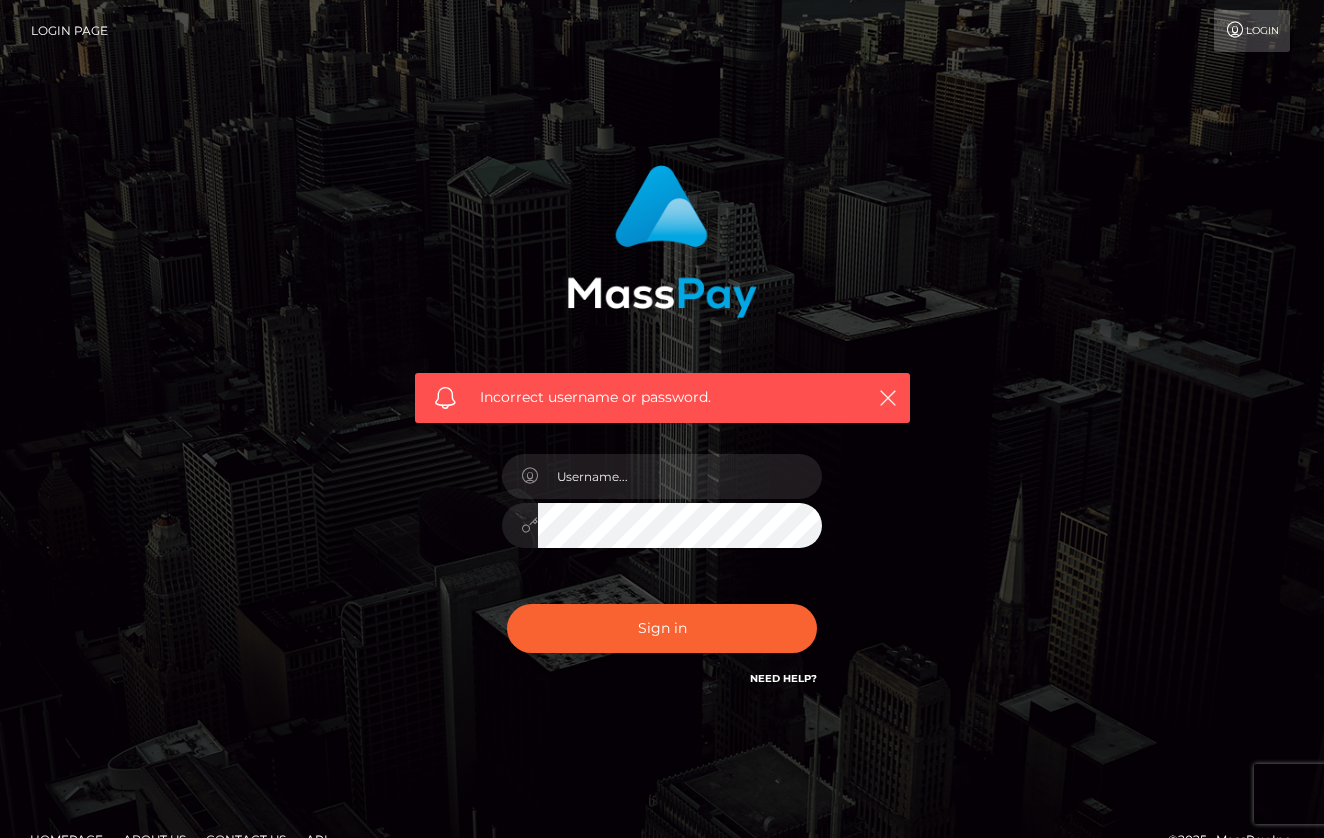 scroll, scrollTop: 0, scrollLeft: 0, axis: both 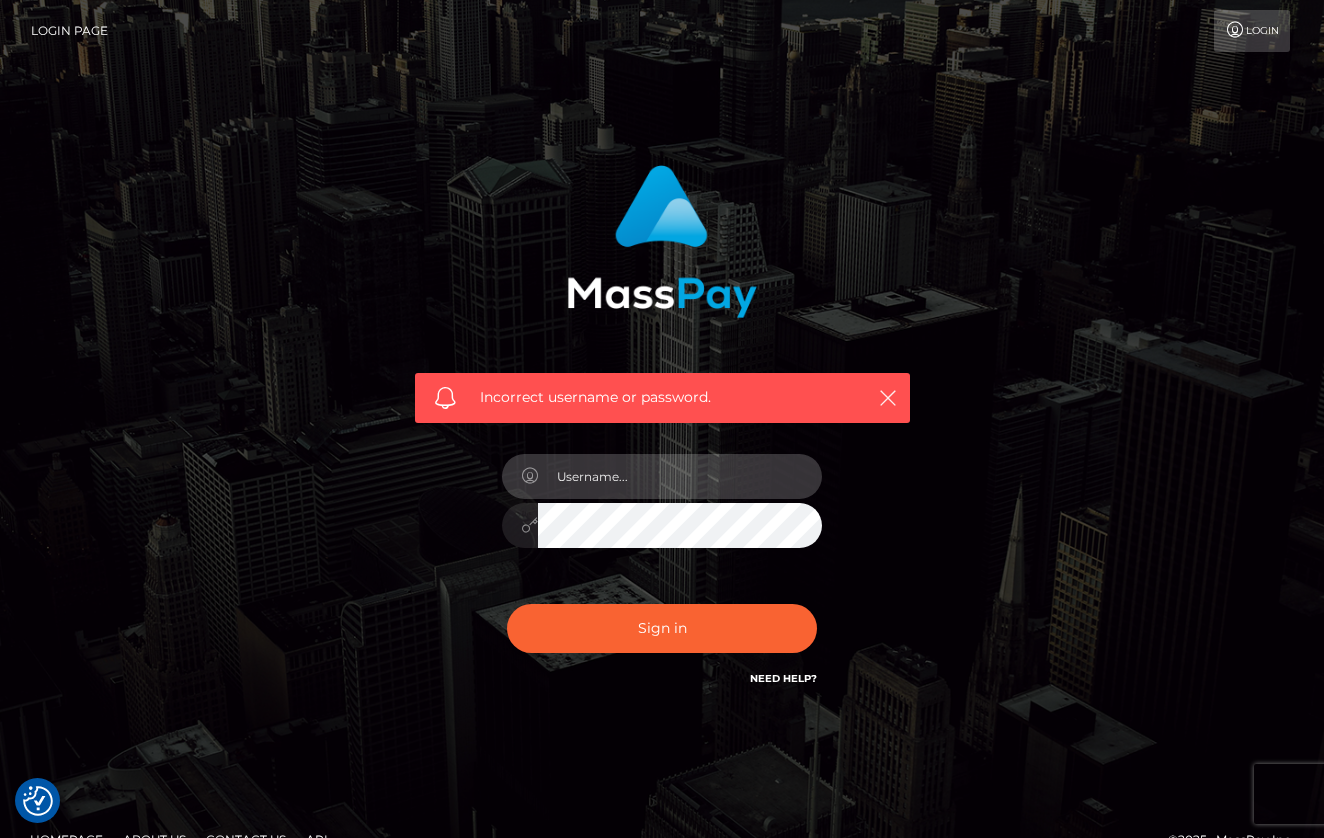 type on "naomiqueen810@[EMAIL]" 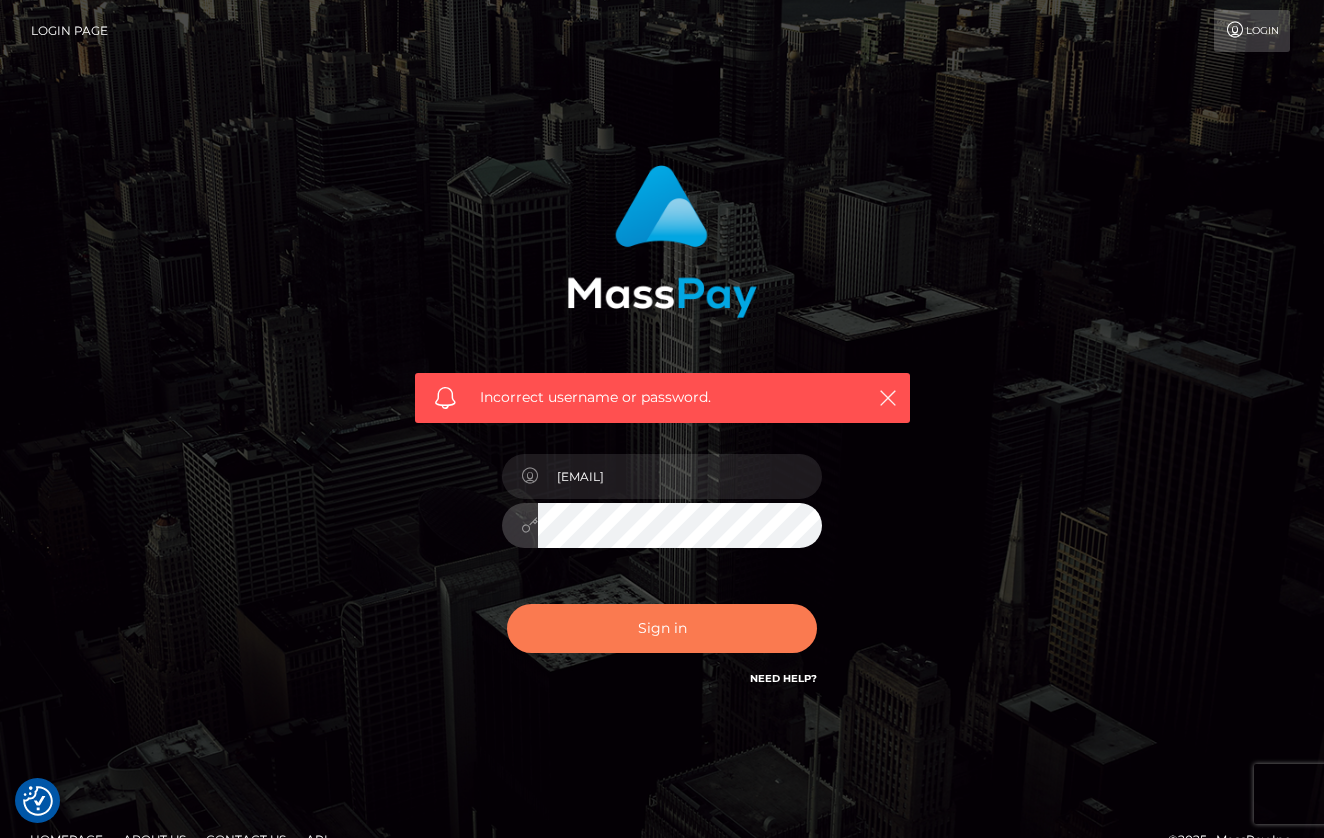 click on "Sign in" at bounding box center [662, 628] 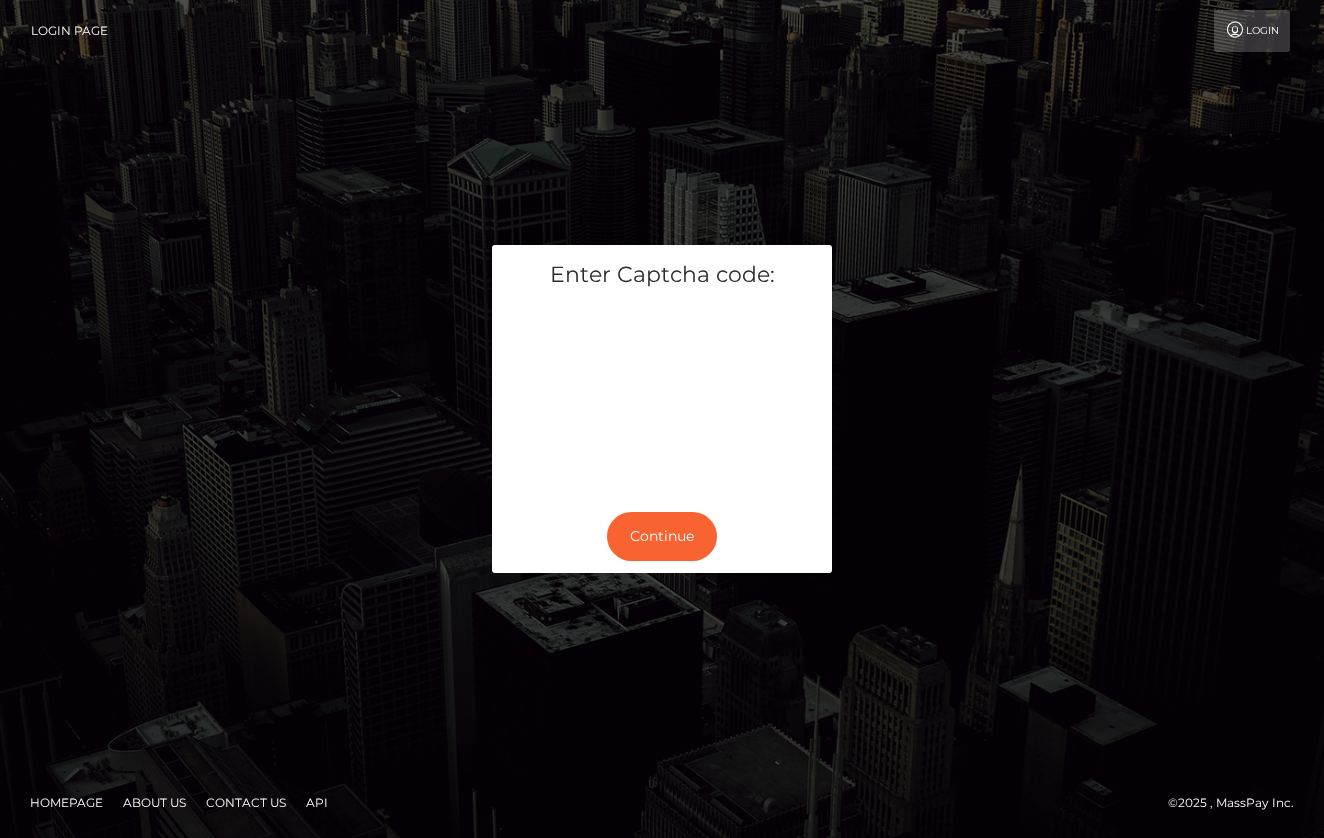 scroll, scrollTop: 0, scrollLeft: 0, axis: both 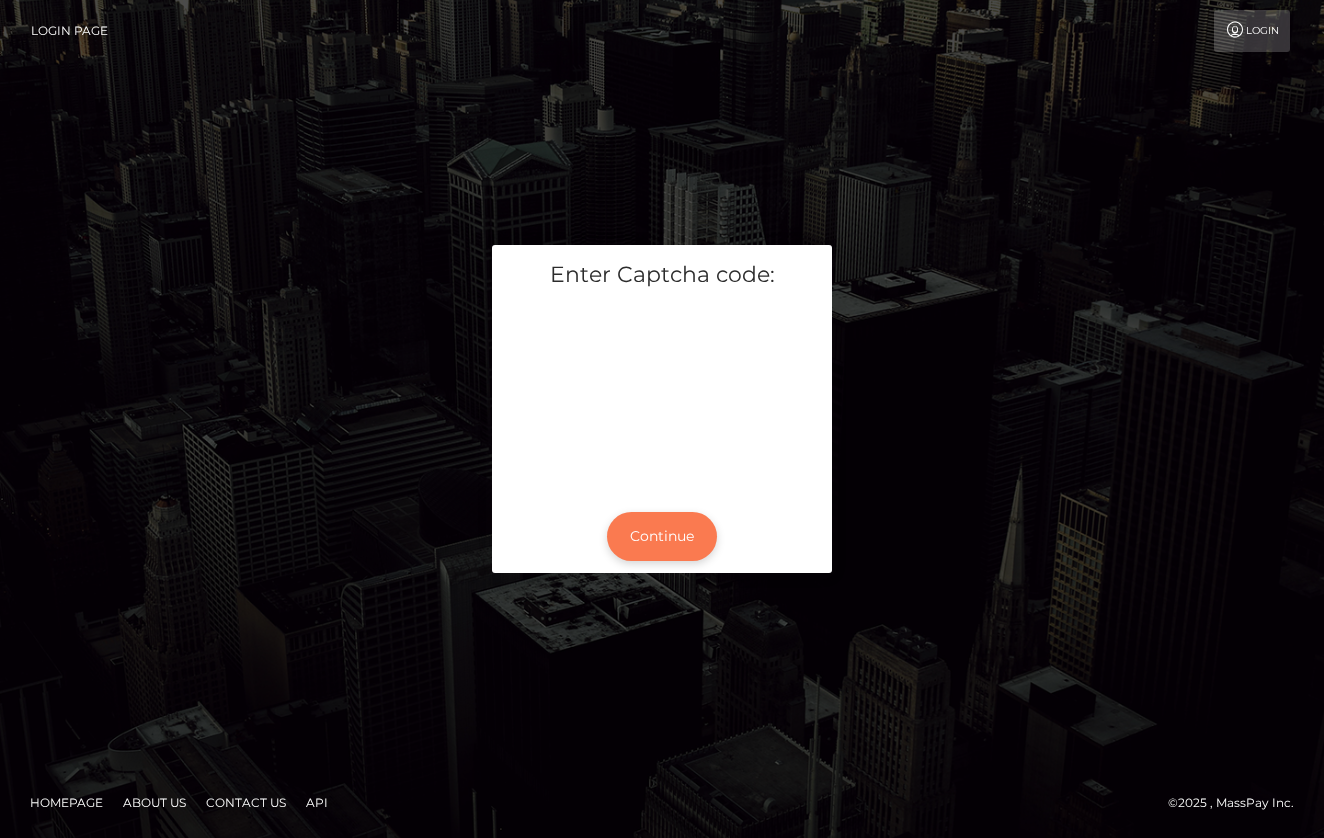 click on "Continue" at bounding box center [662, 536] 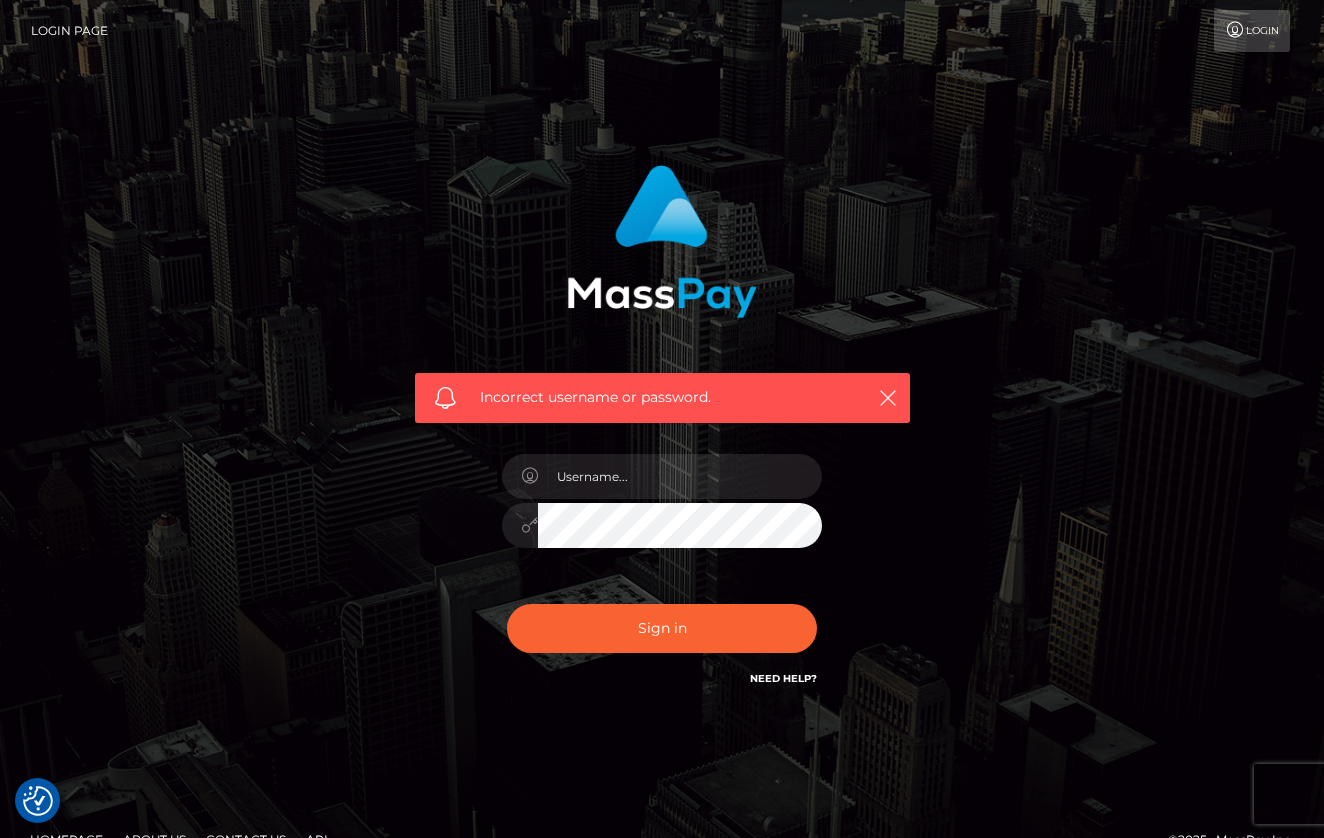 scroll, scrollTop: 0, scrollLeft: 0, axis: both 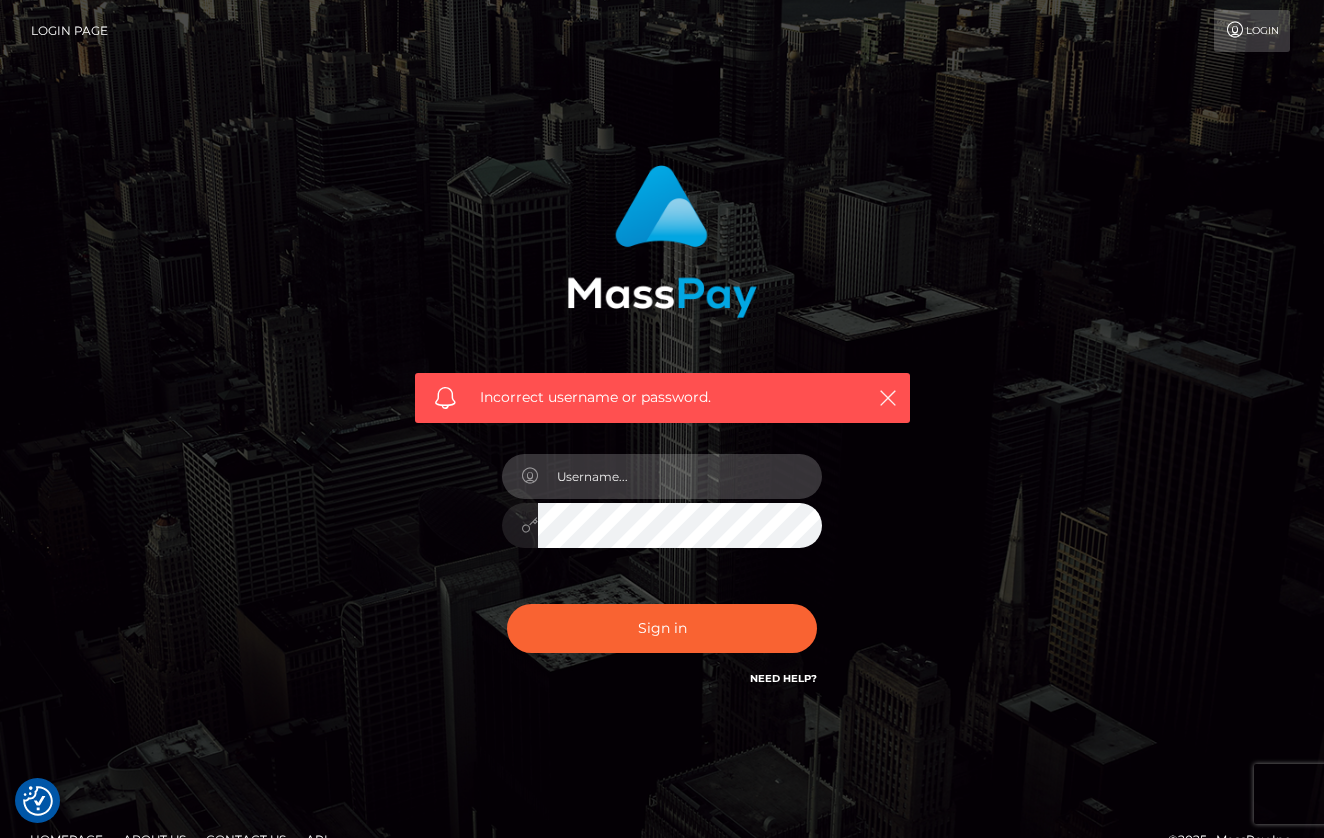 type on "naomiqueen810@gmail.com" 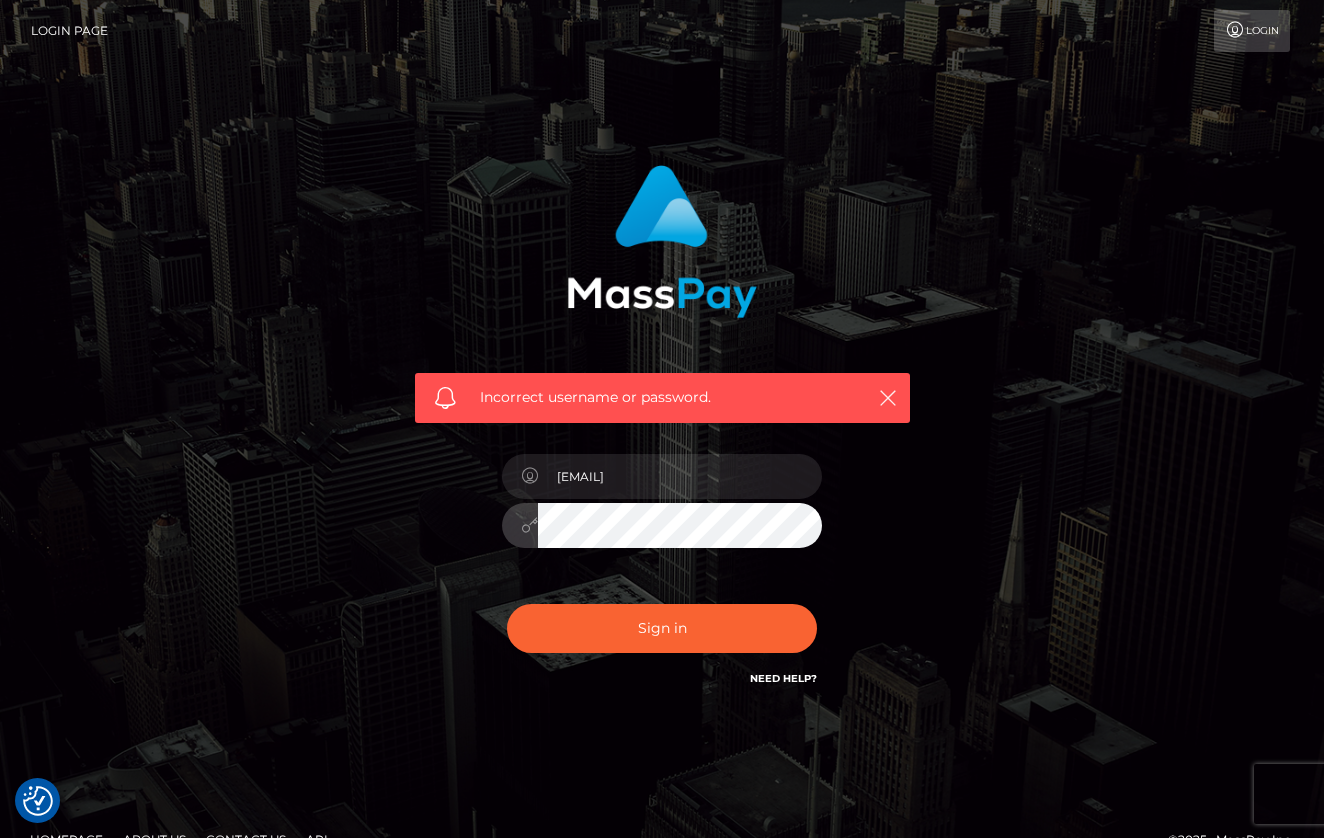 click on "Sign in
Need
Help?" at bounding box center [662, 636] 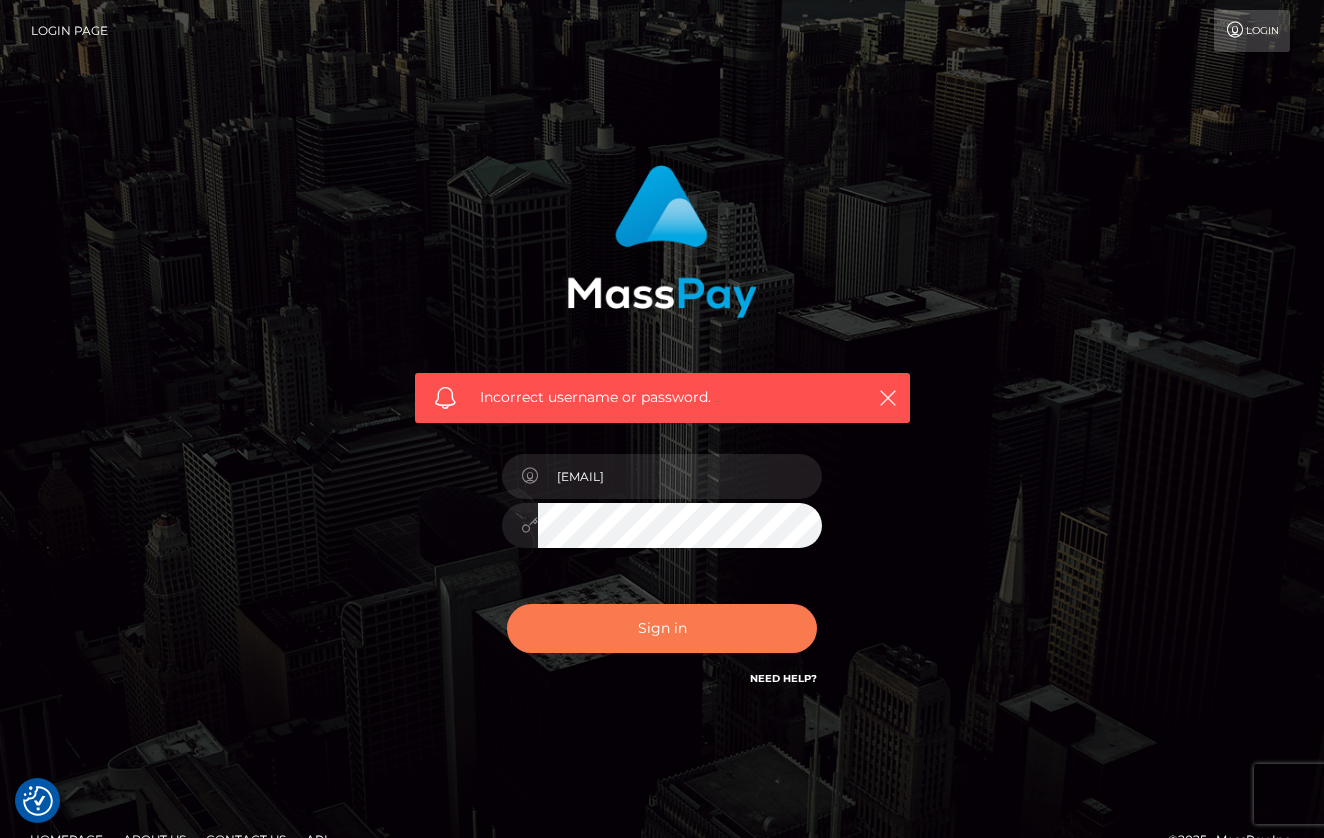click on "Sign in" at bounding box center [662, 628] 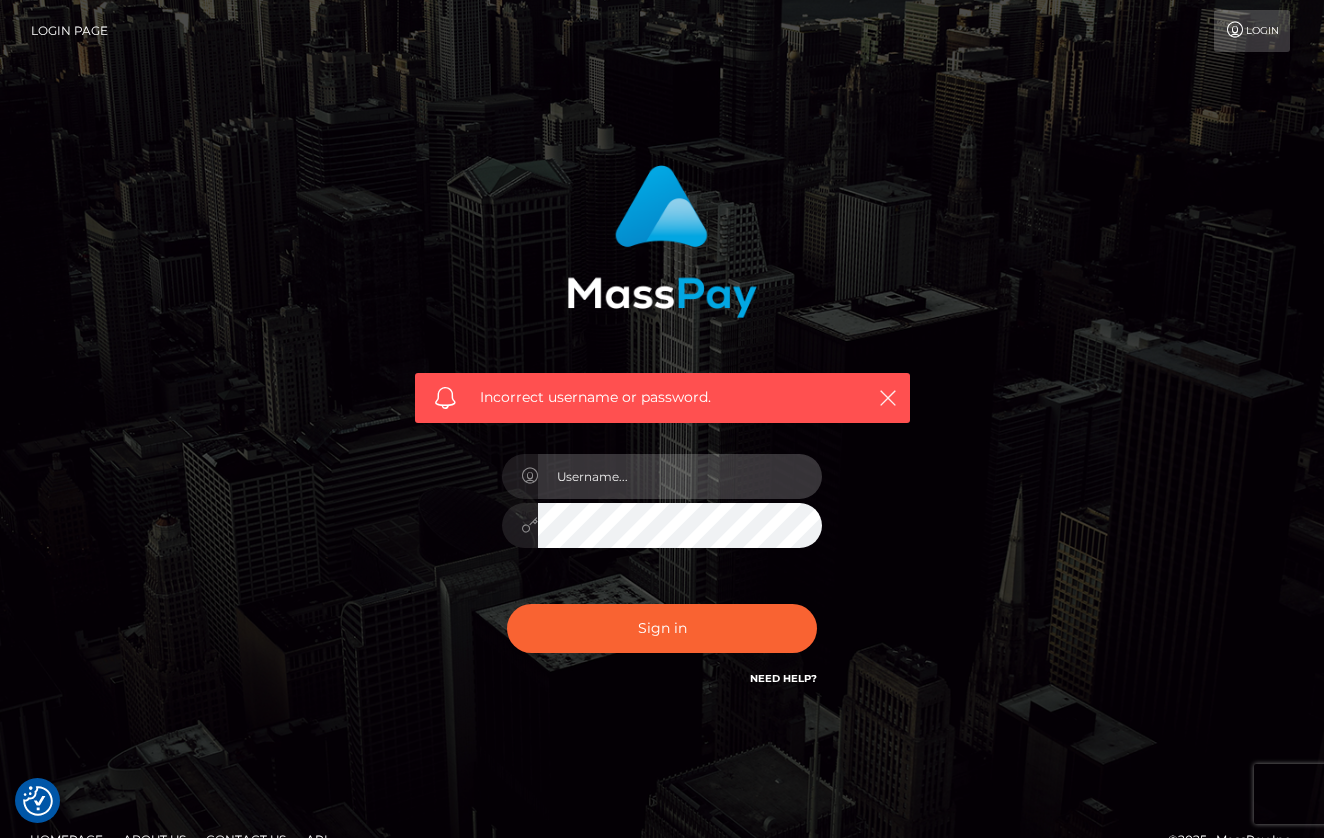 scroll, scrollTop: 0, scrollLeft: 0, axis: both 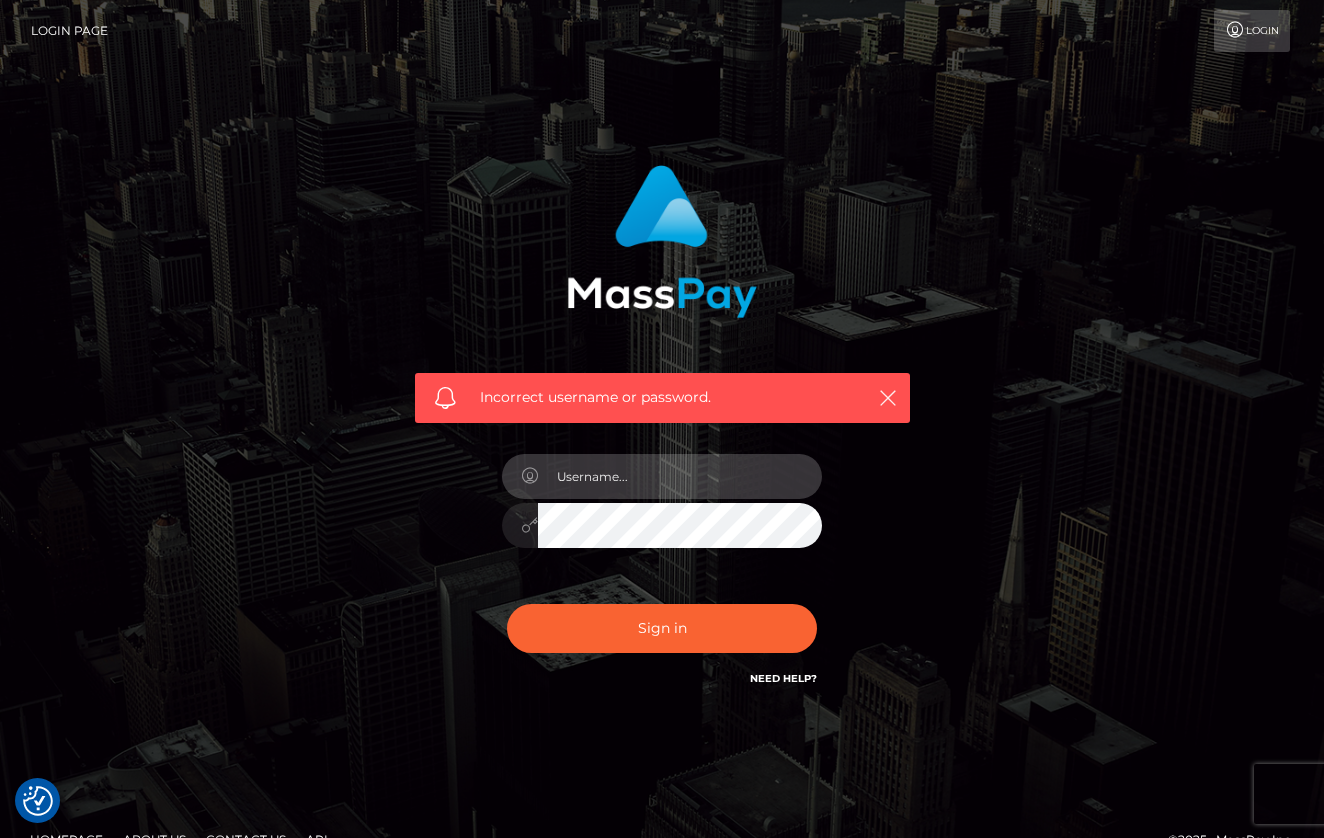 type on "naomiqueen810@gmail.com" 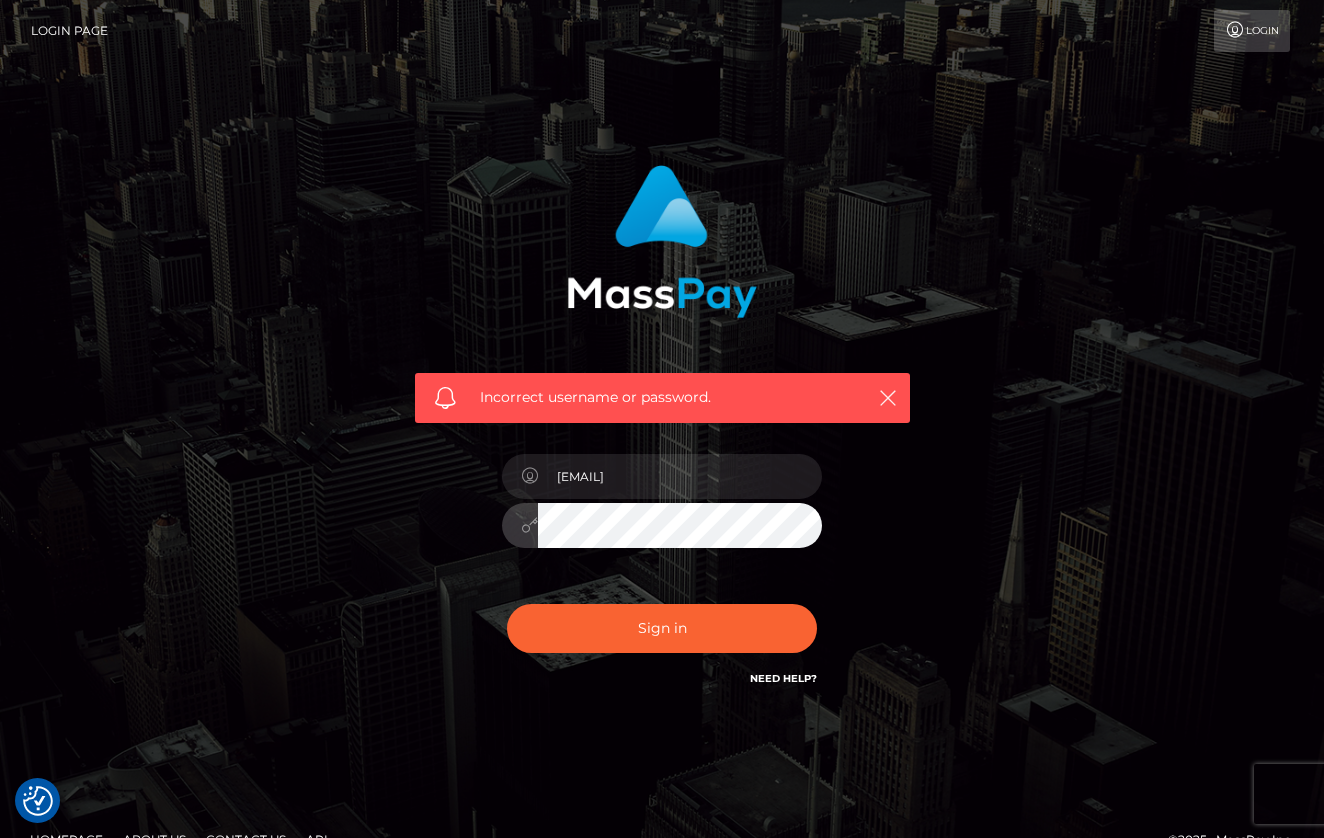 click on "Sign in" at bounding box center (662, 628) 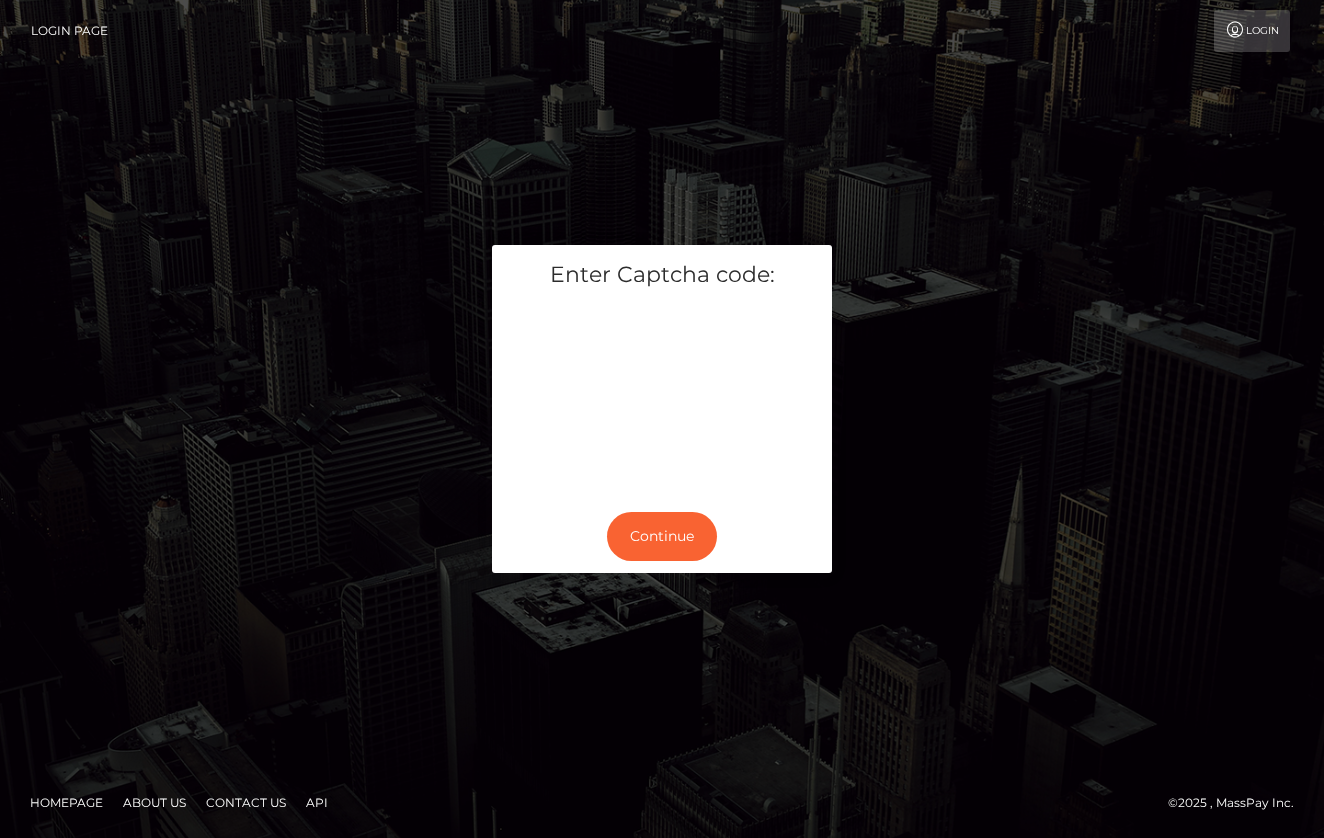 scroll, scrollTop: 0, scrollLeft: 0, axis: both 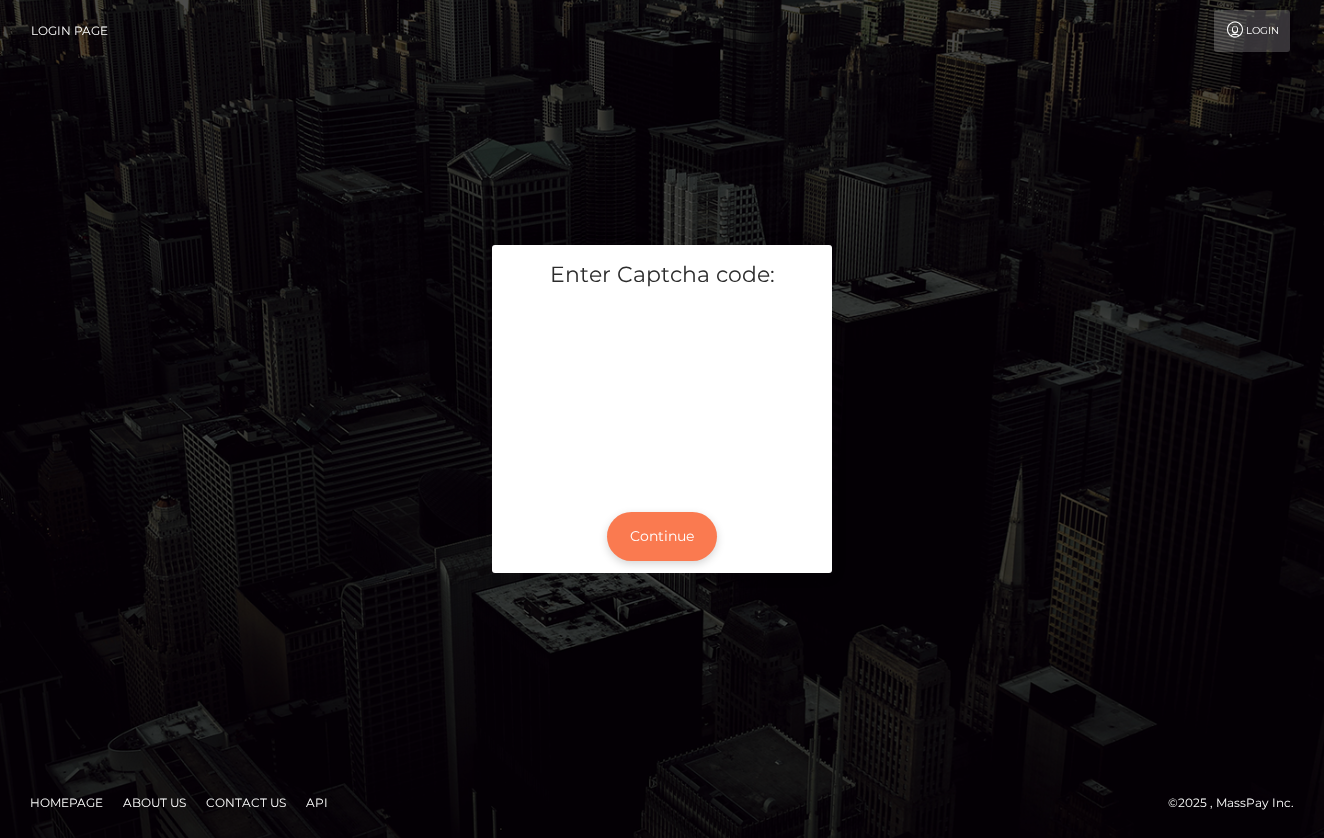 click on "Continue" at bounding box center [662, 536] 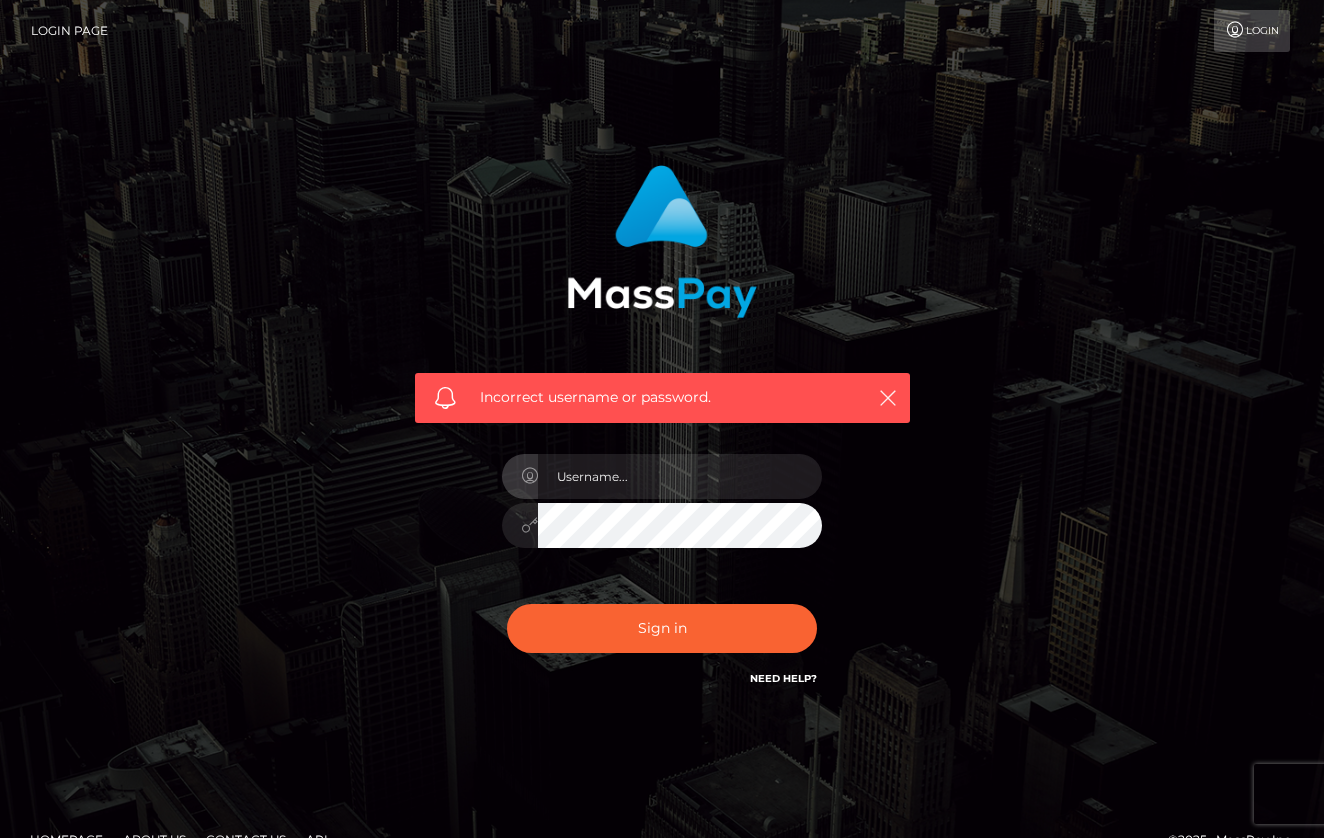 scroll, scrollTop: 0, scrollLeft: 0, axis: both 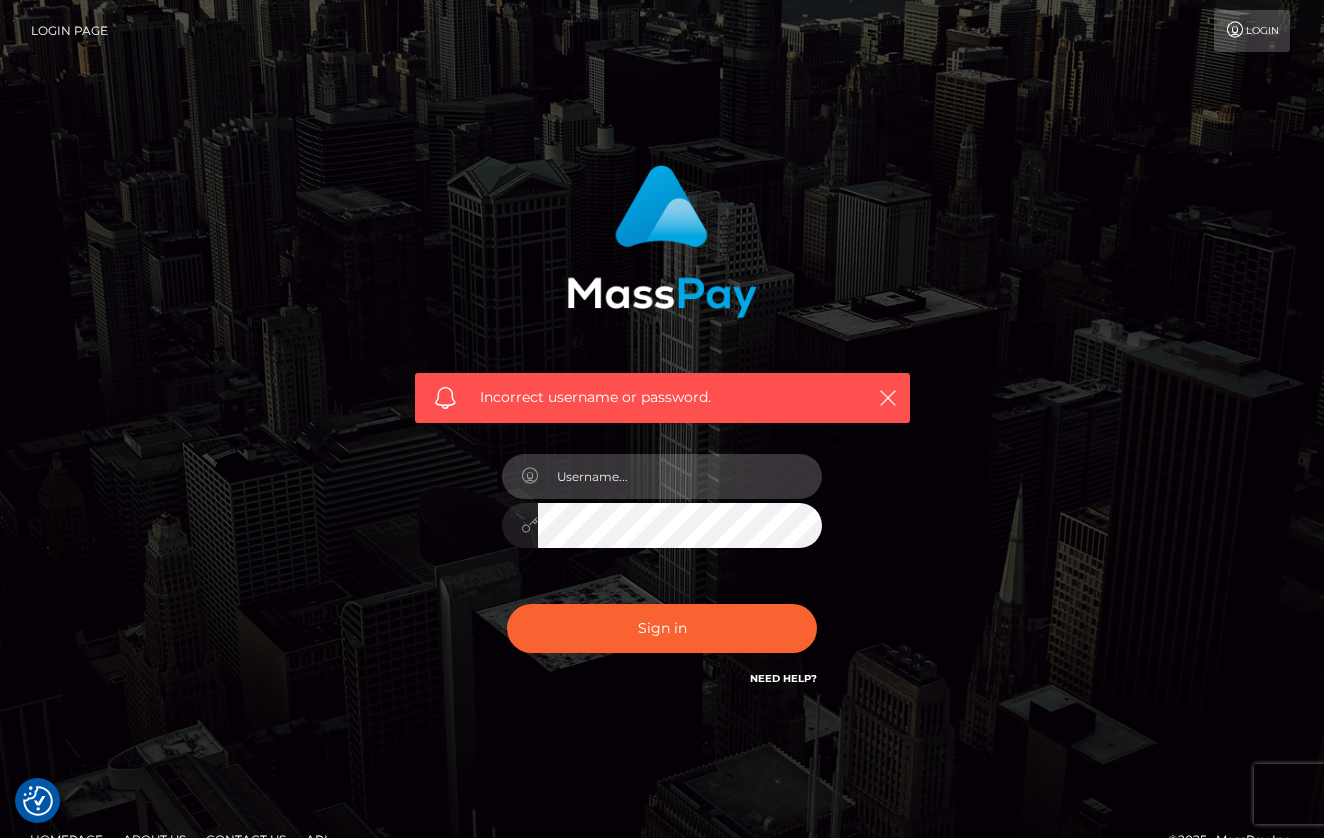 type on "[EMAIL]" 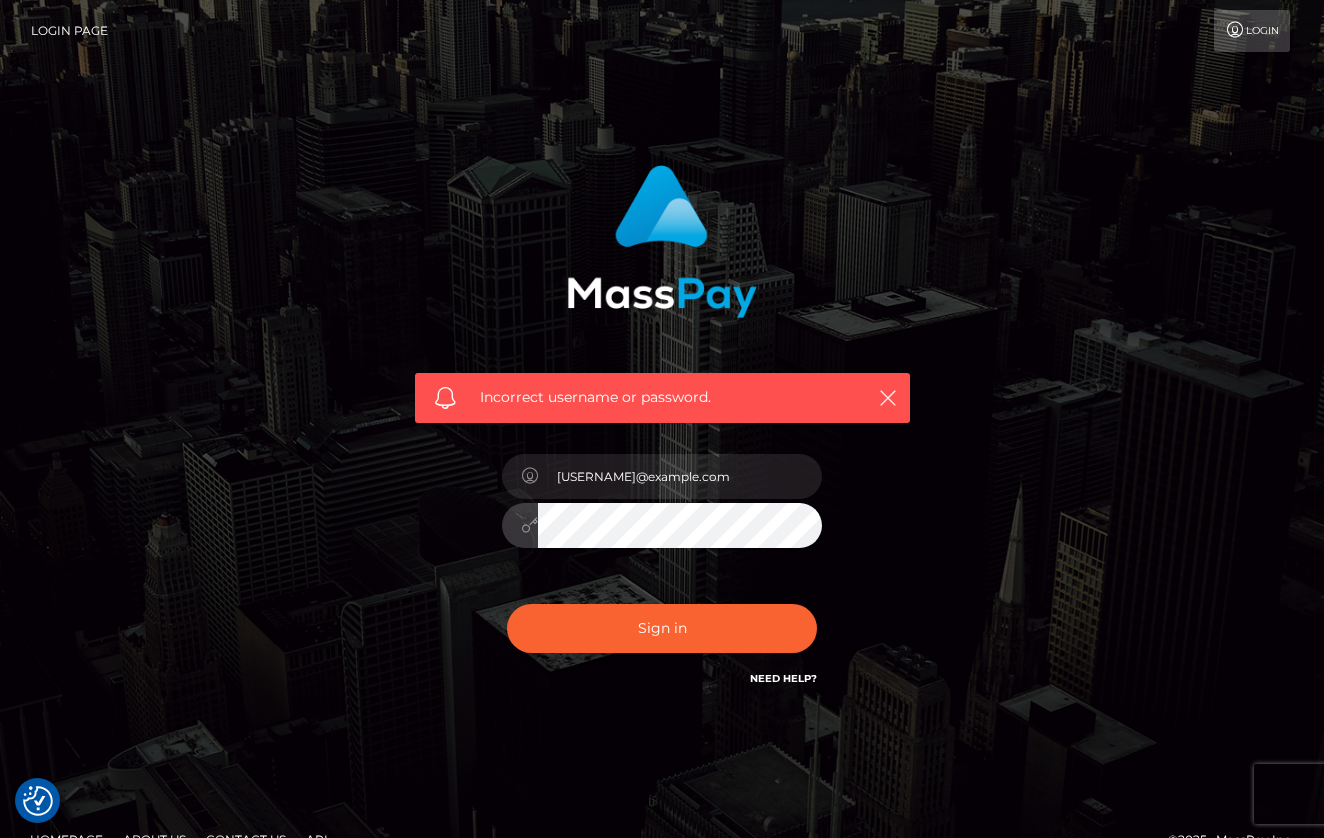 click at bounding box center (529, 525) 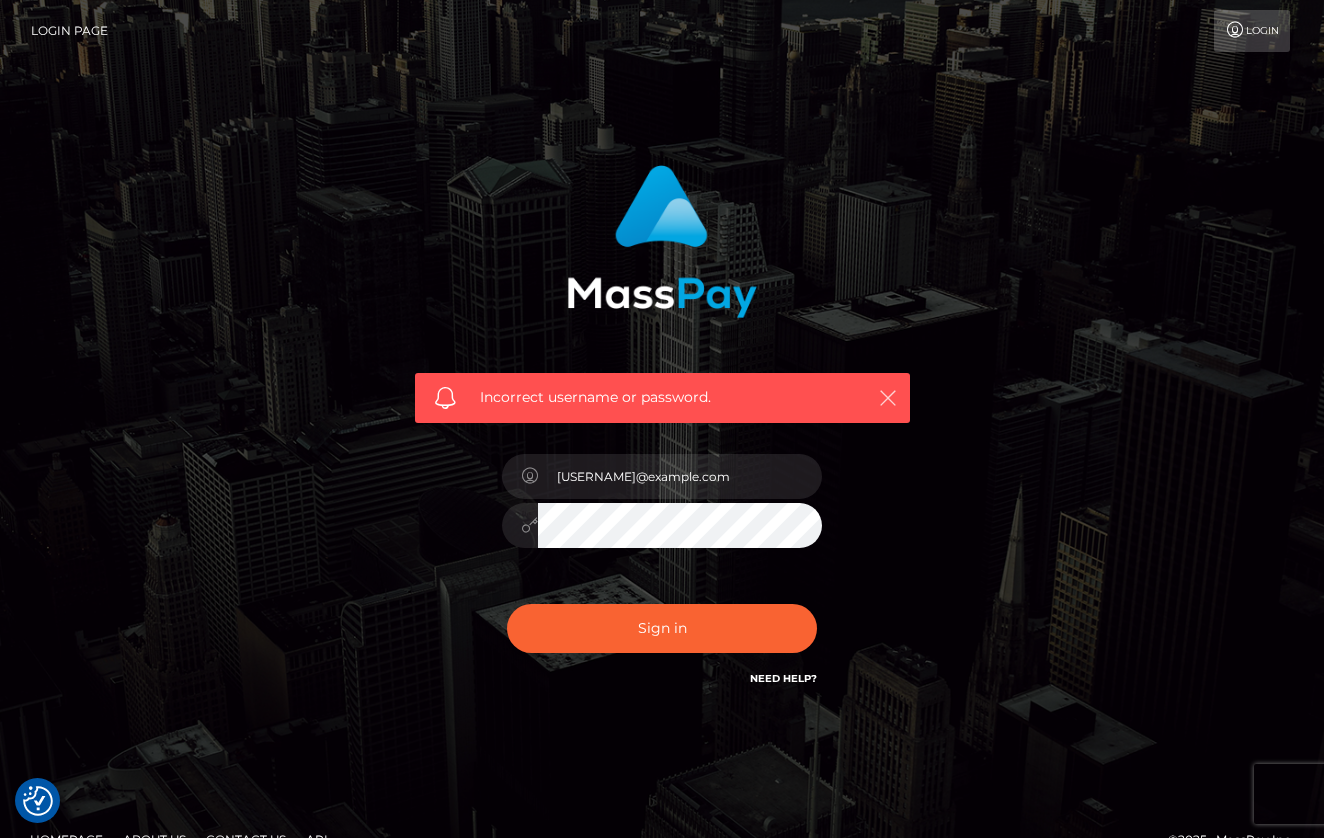 click at bounding box center [888, 398] 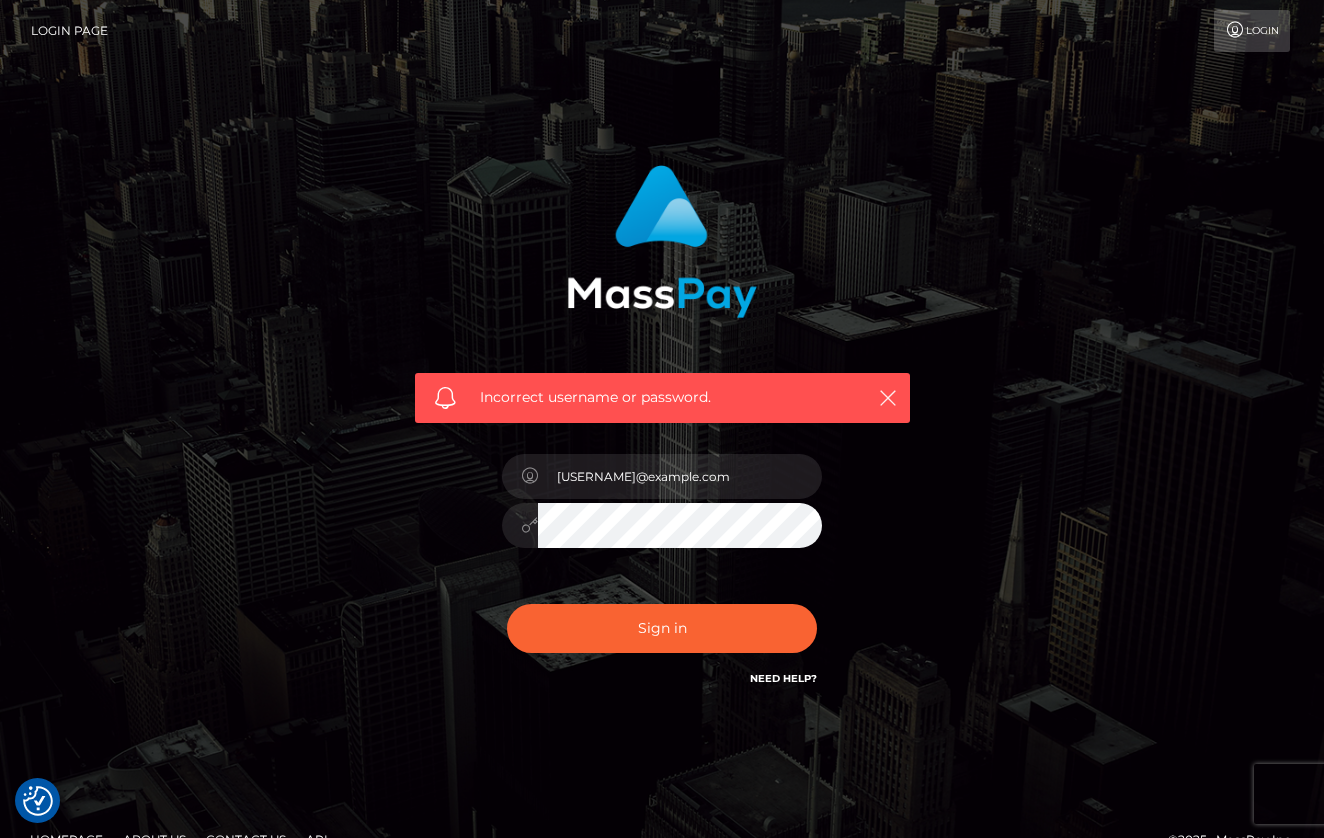 click on "Need
Help?" at bounding box center (783, 681) 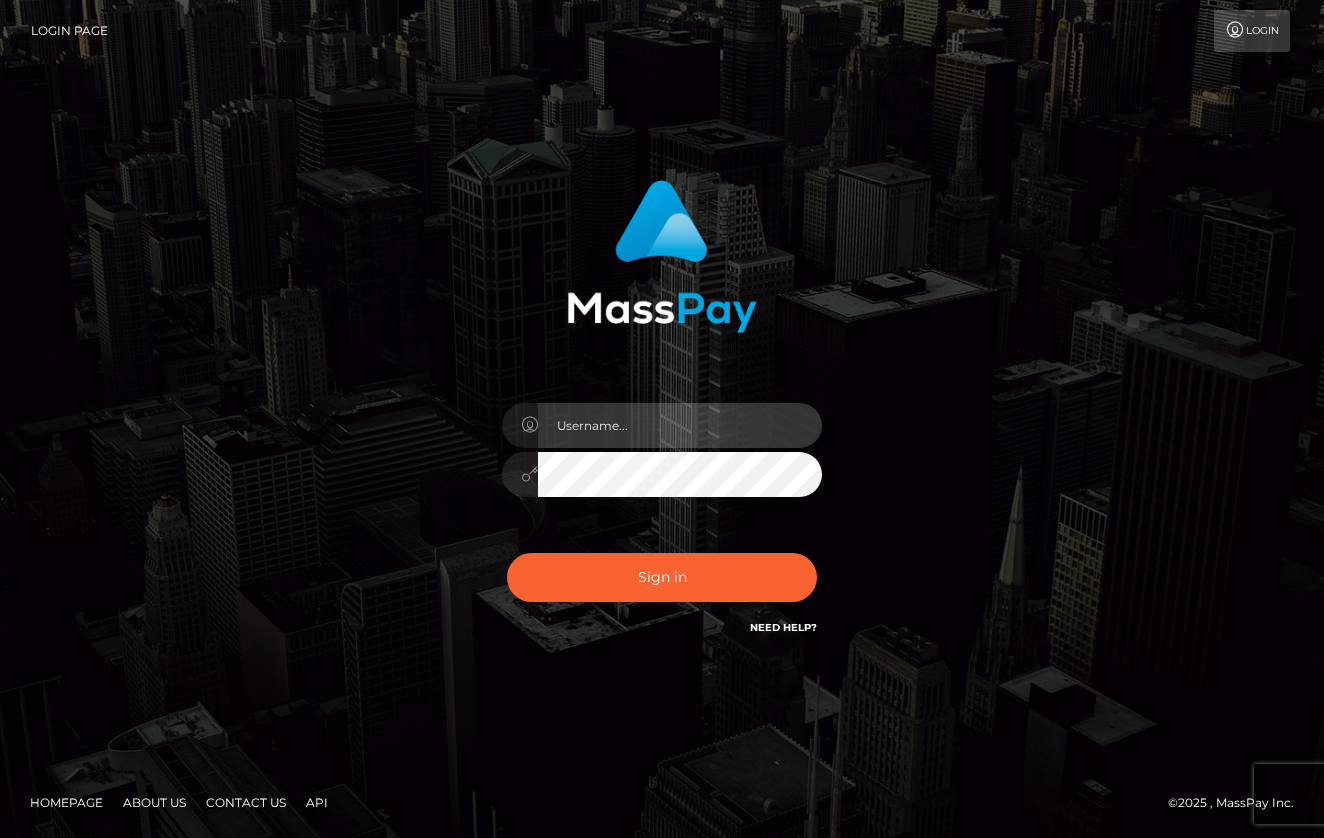 scroll, scrollTop: 0, scrollLeft: 0, axis: both 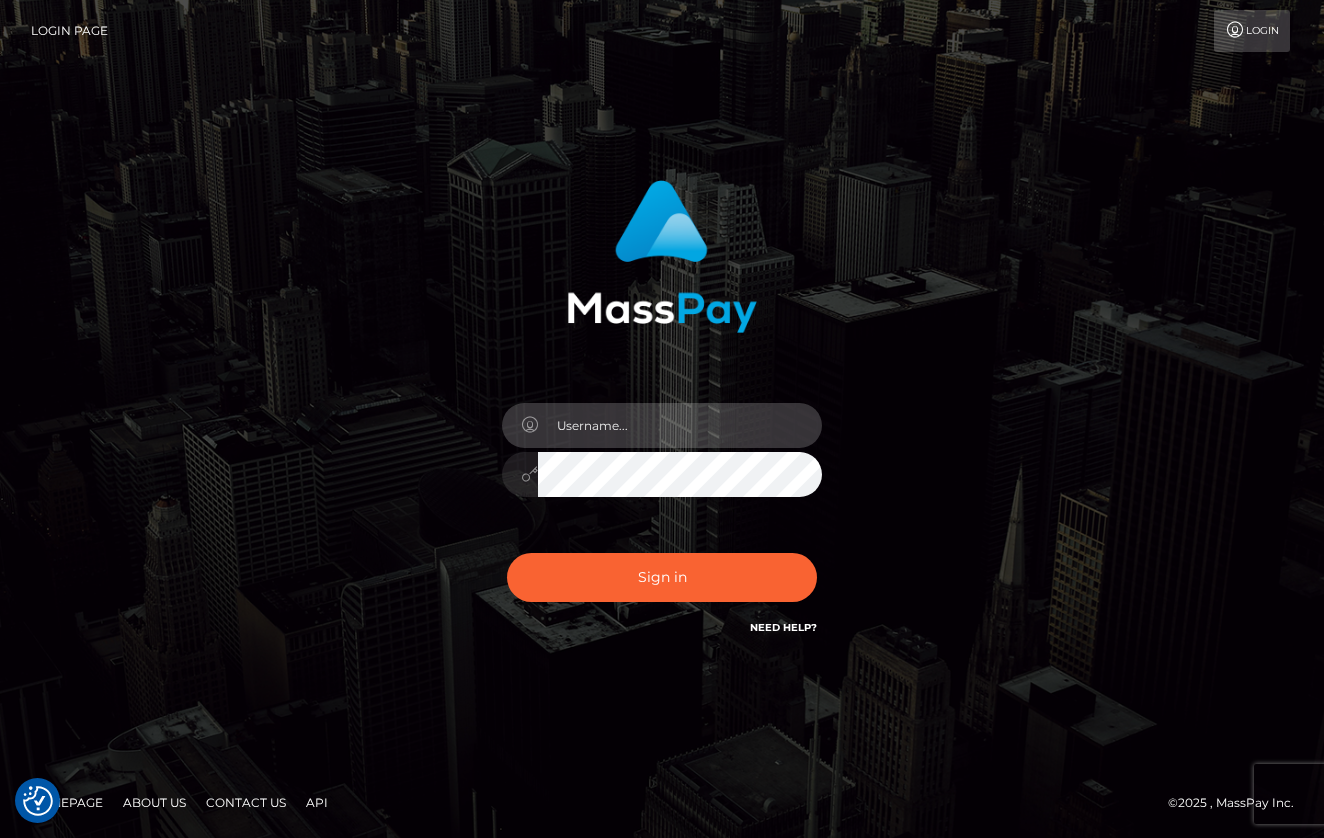 type on "[EMAIL]" 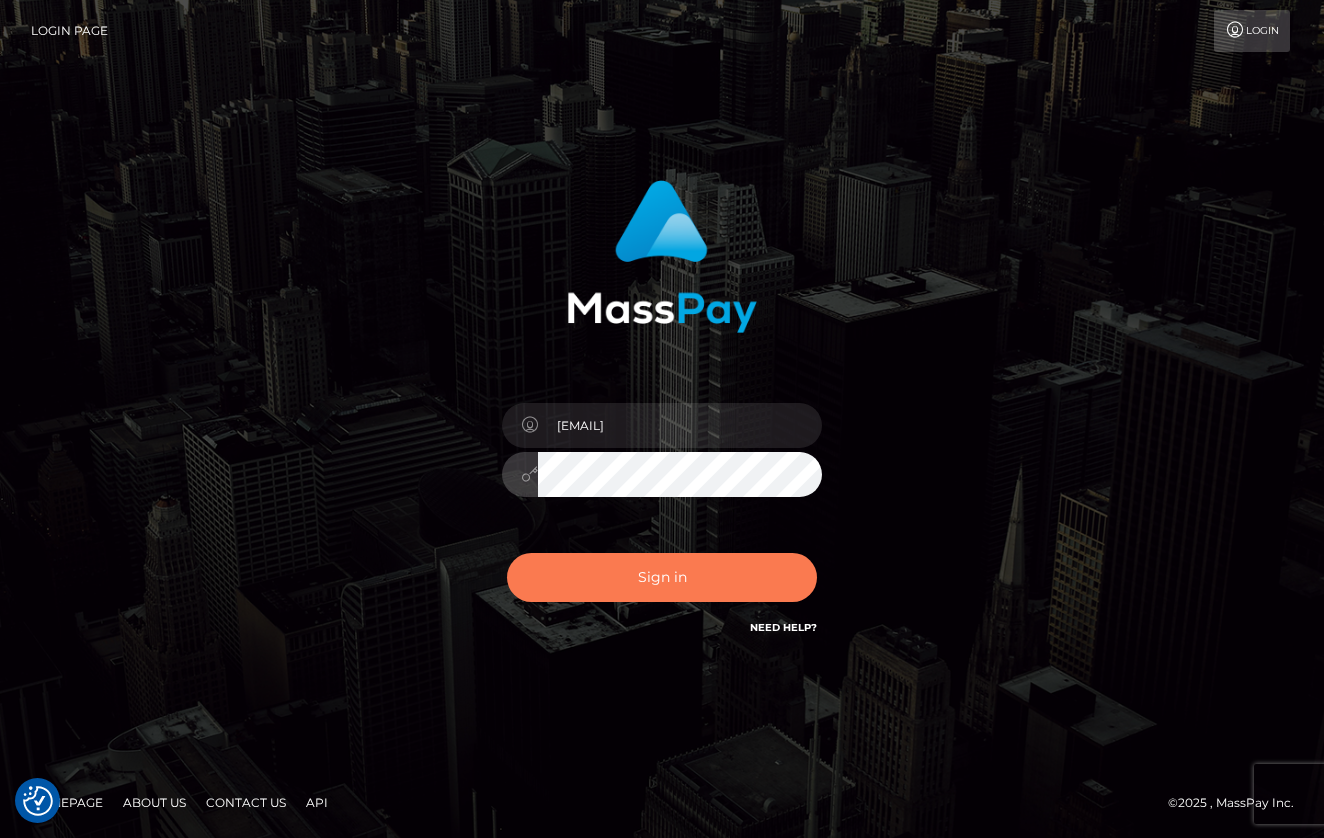 click on "Sign in" at bounding box center (662, 577) 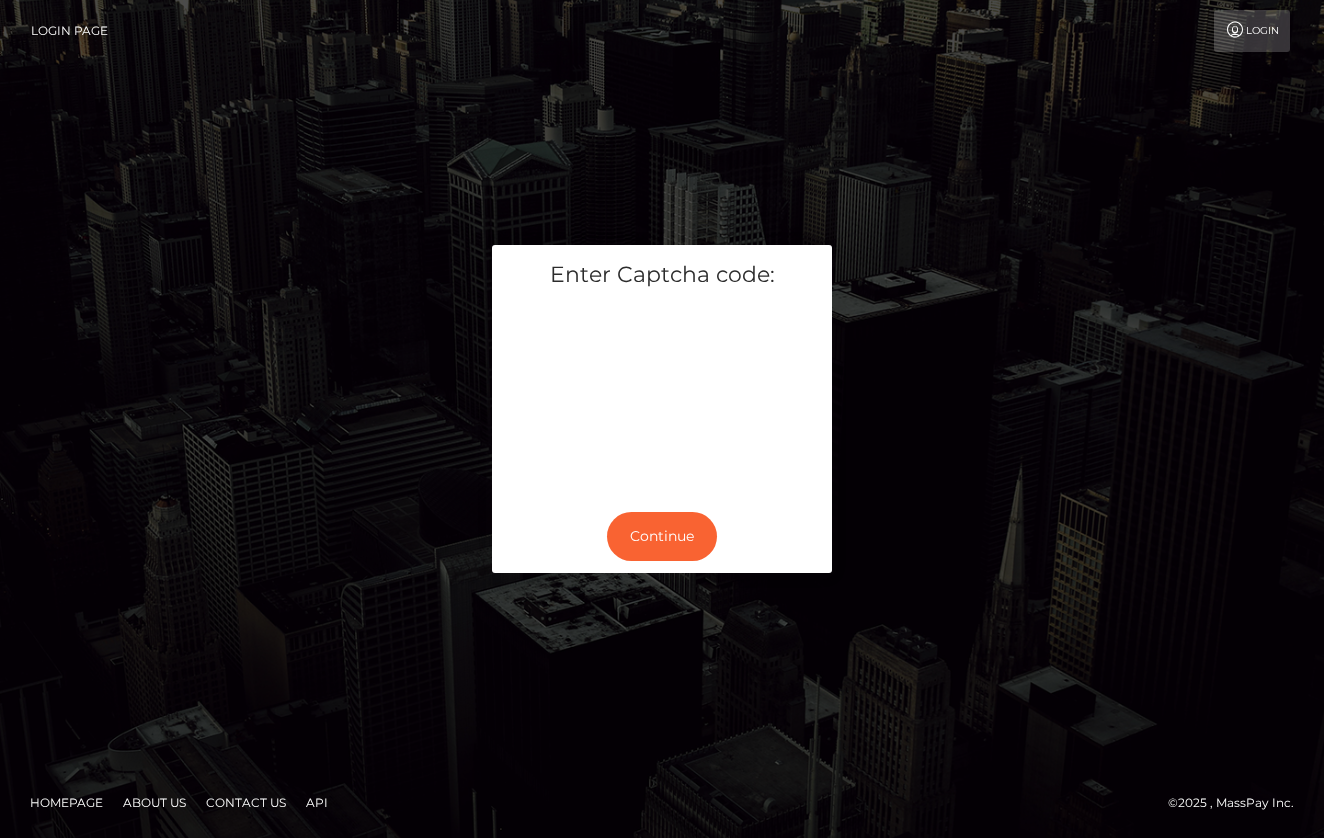 scroll, scrollTop: 0, scrollLeft: 0, axis: both 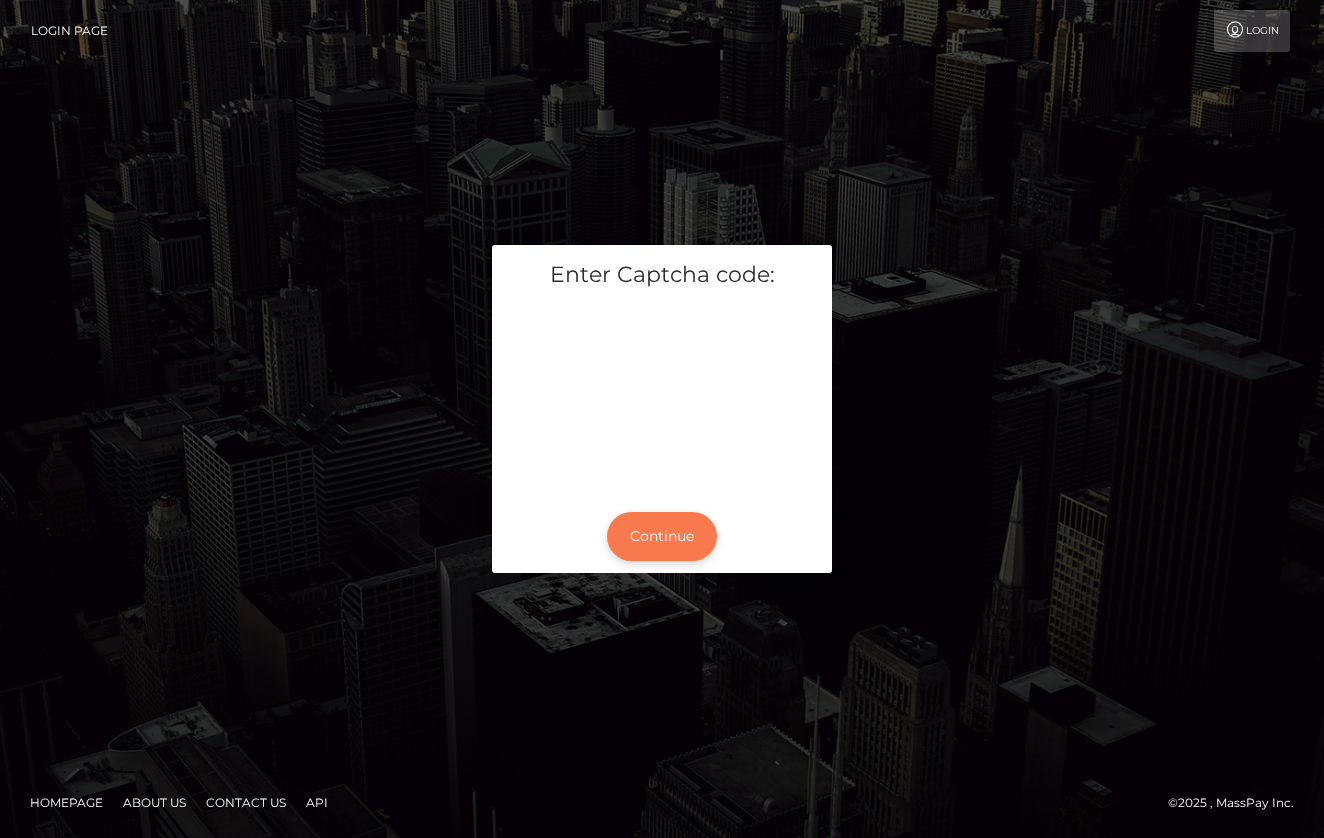 click on "Continue" at bounding box center [662, 536] 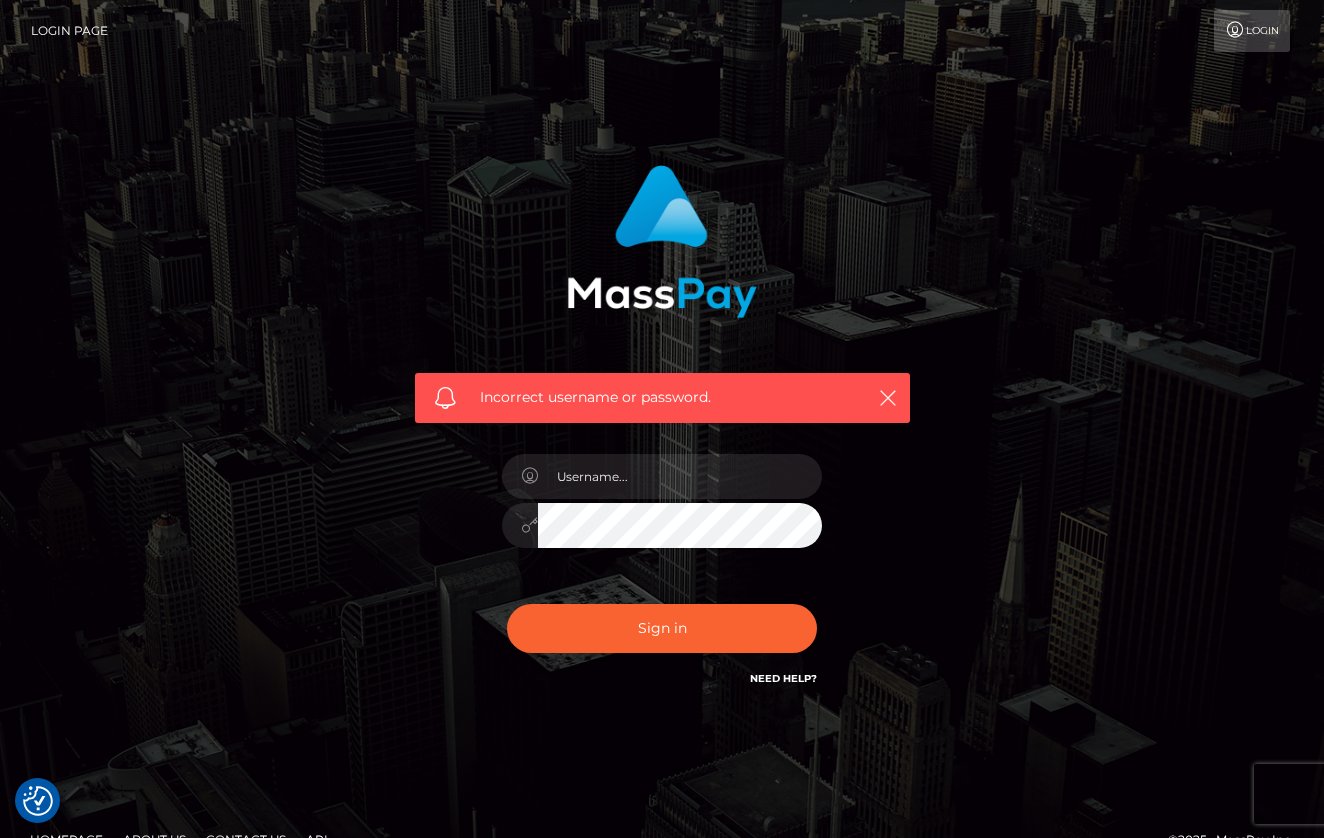 scroll, scrollTop: 0, scrollLeft: 0, axis: both 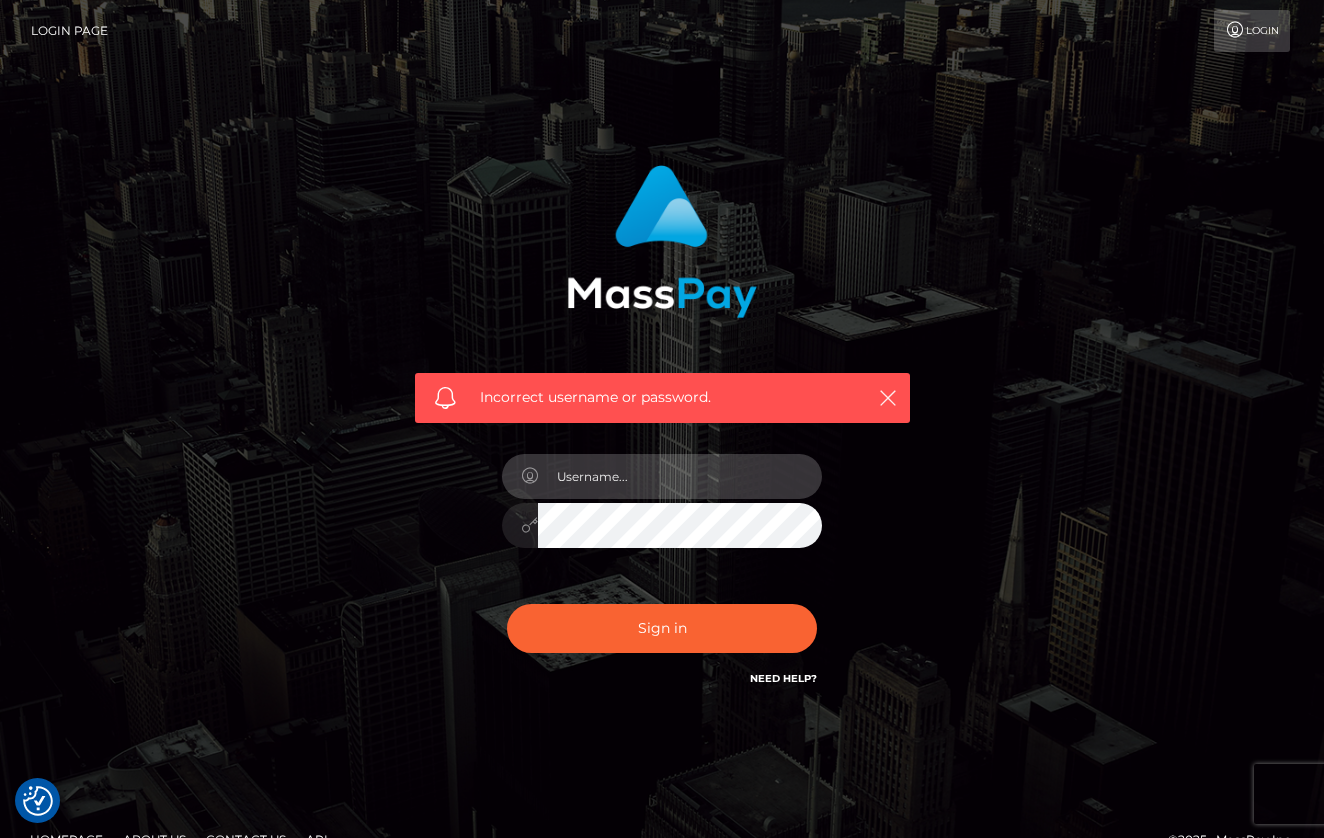 type on "naomiqueen810@gmail.com" 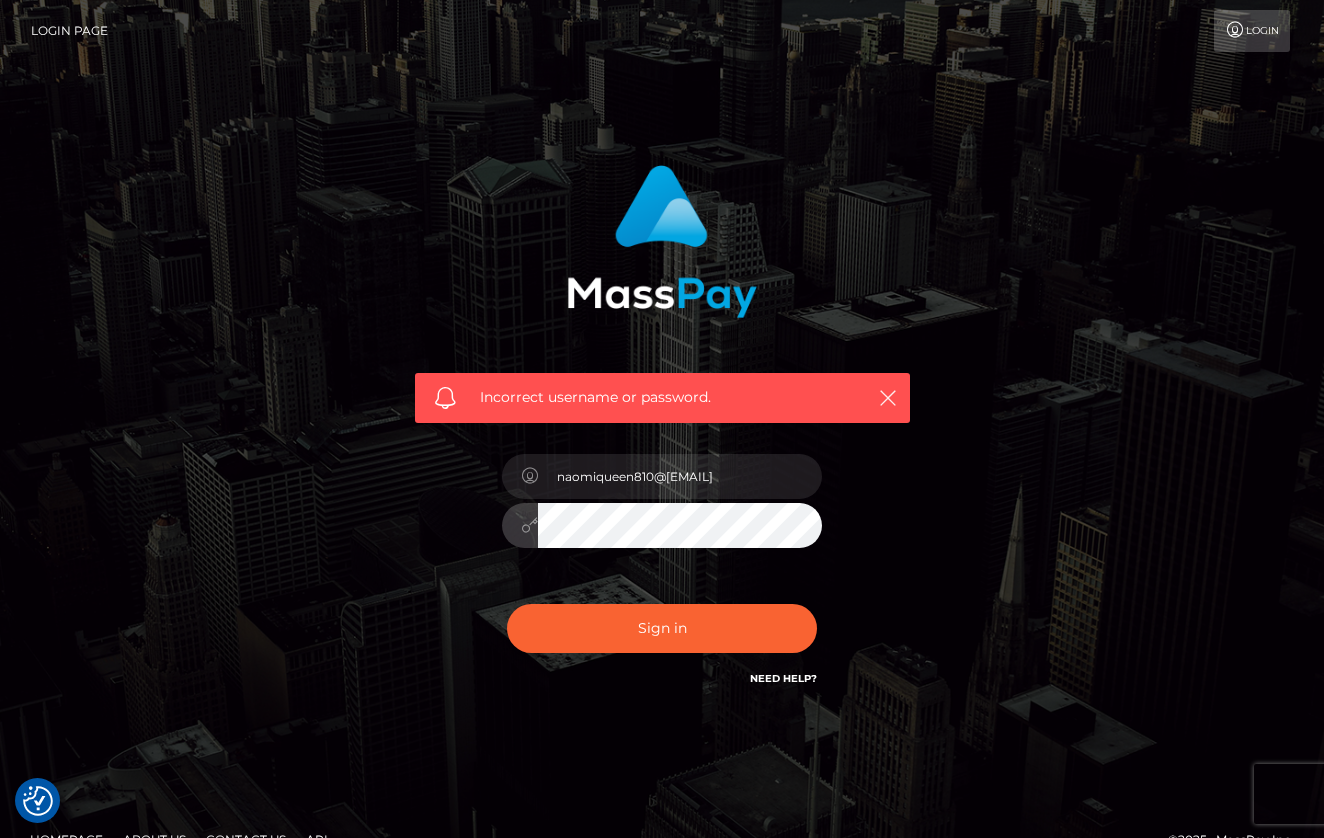 click on "Sign in" at bounding box center (662, 628) 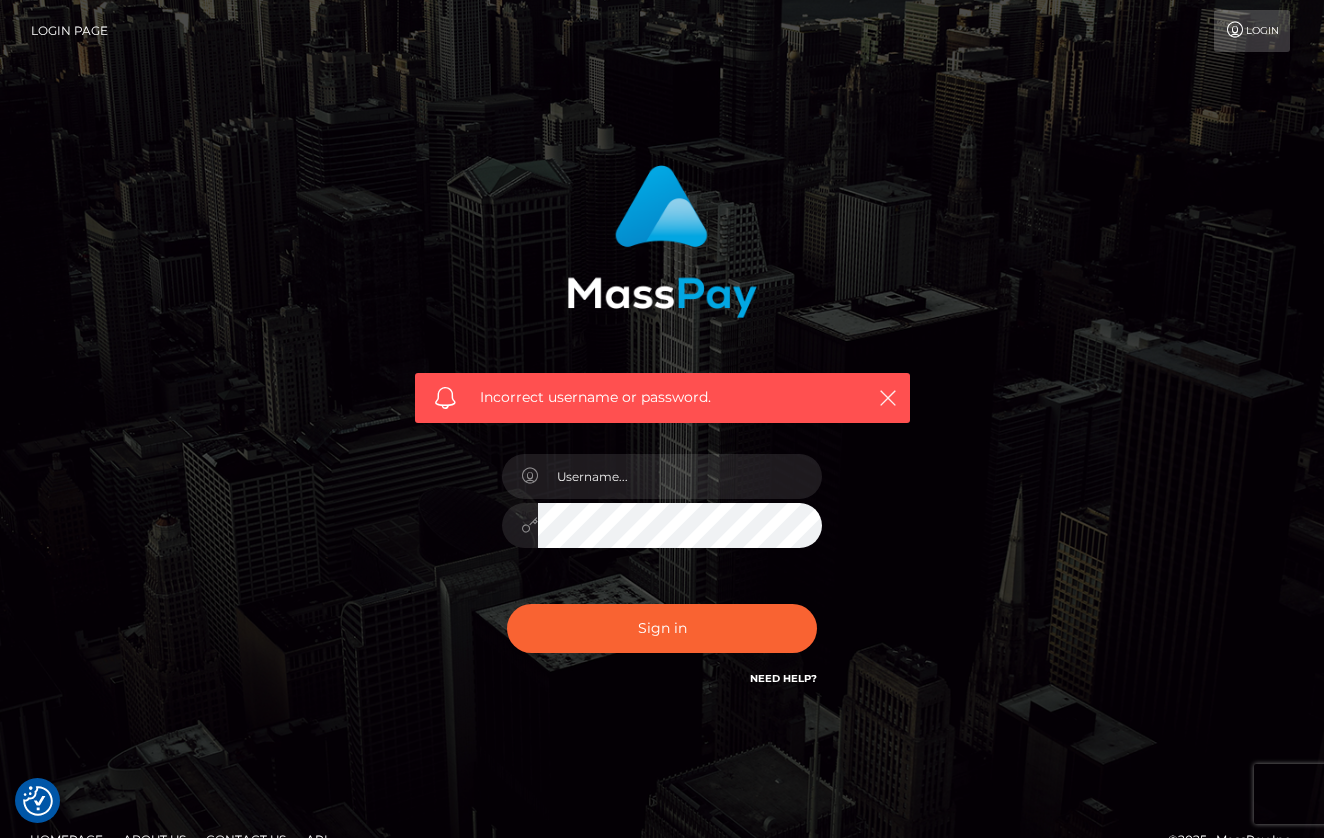 checkbox on "true" 